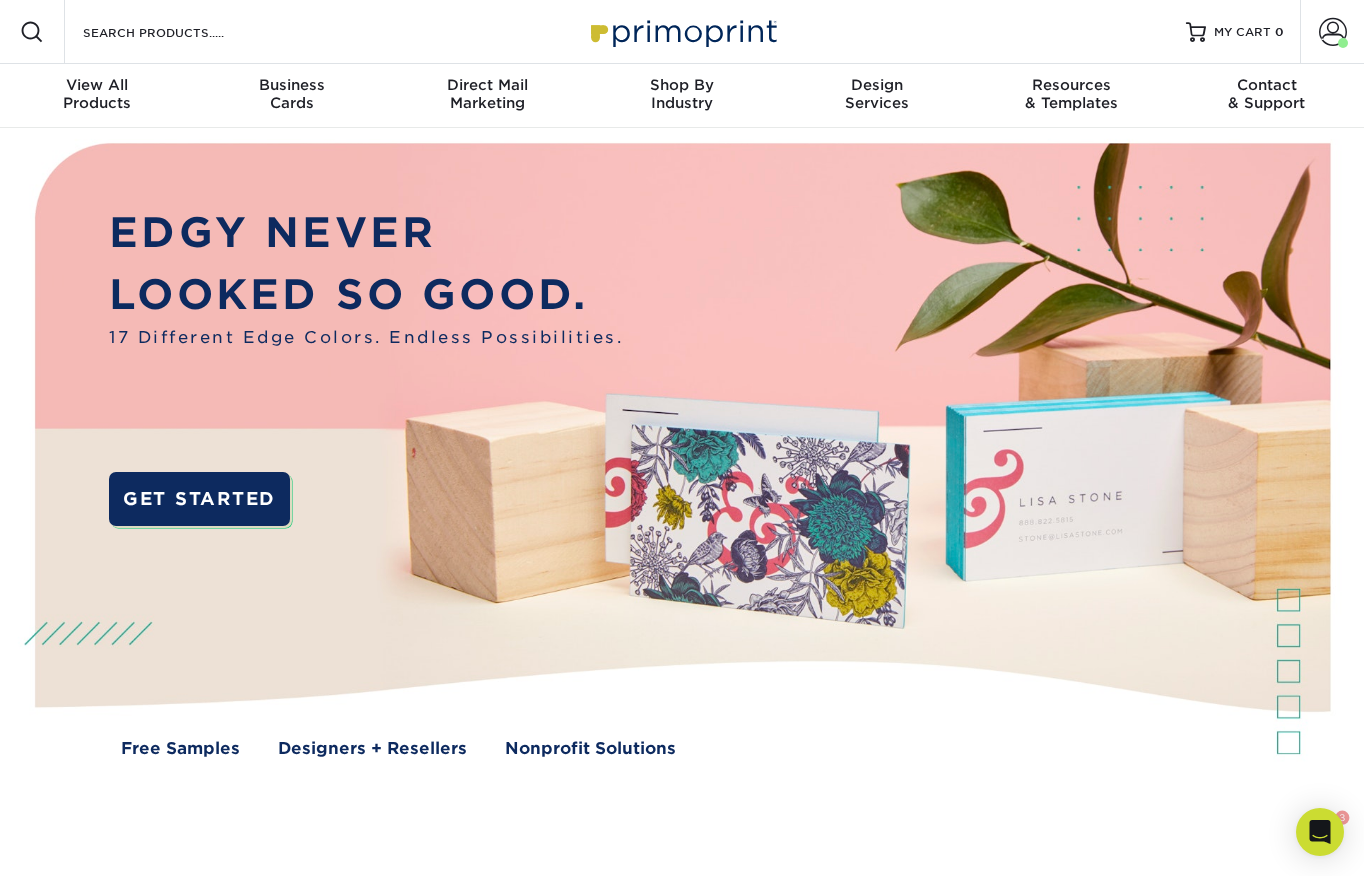 scroll, scrollTop: 0, scrollLeft: 0, axis: both 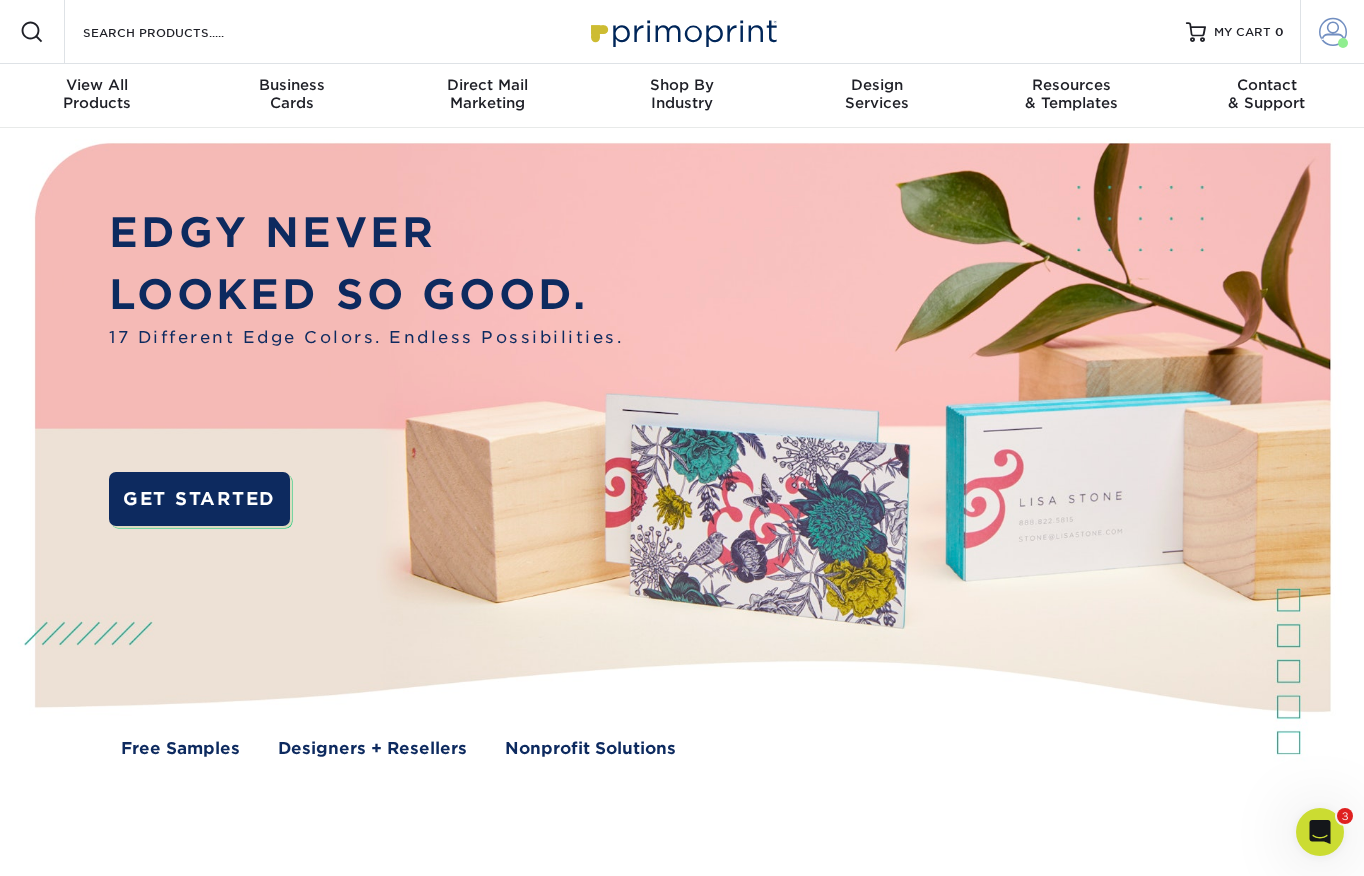 click at bounding box center [1333, 32] 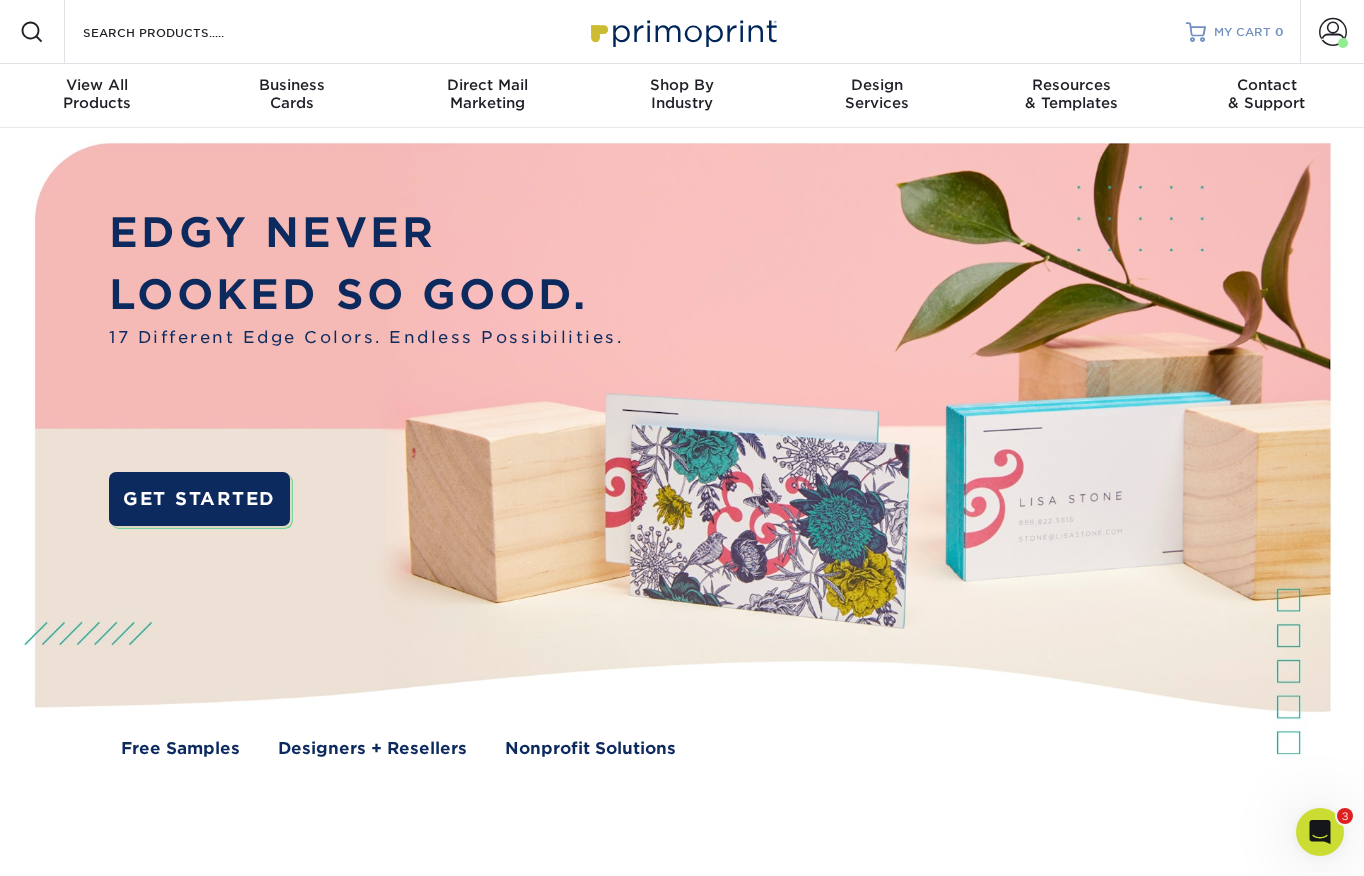 click on "MY CART" at bounding box center [1242, 32] 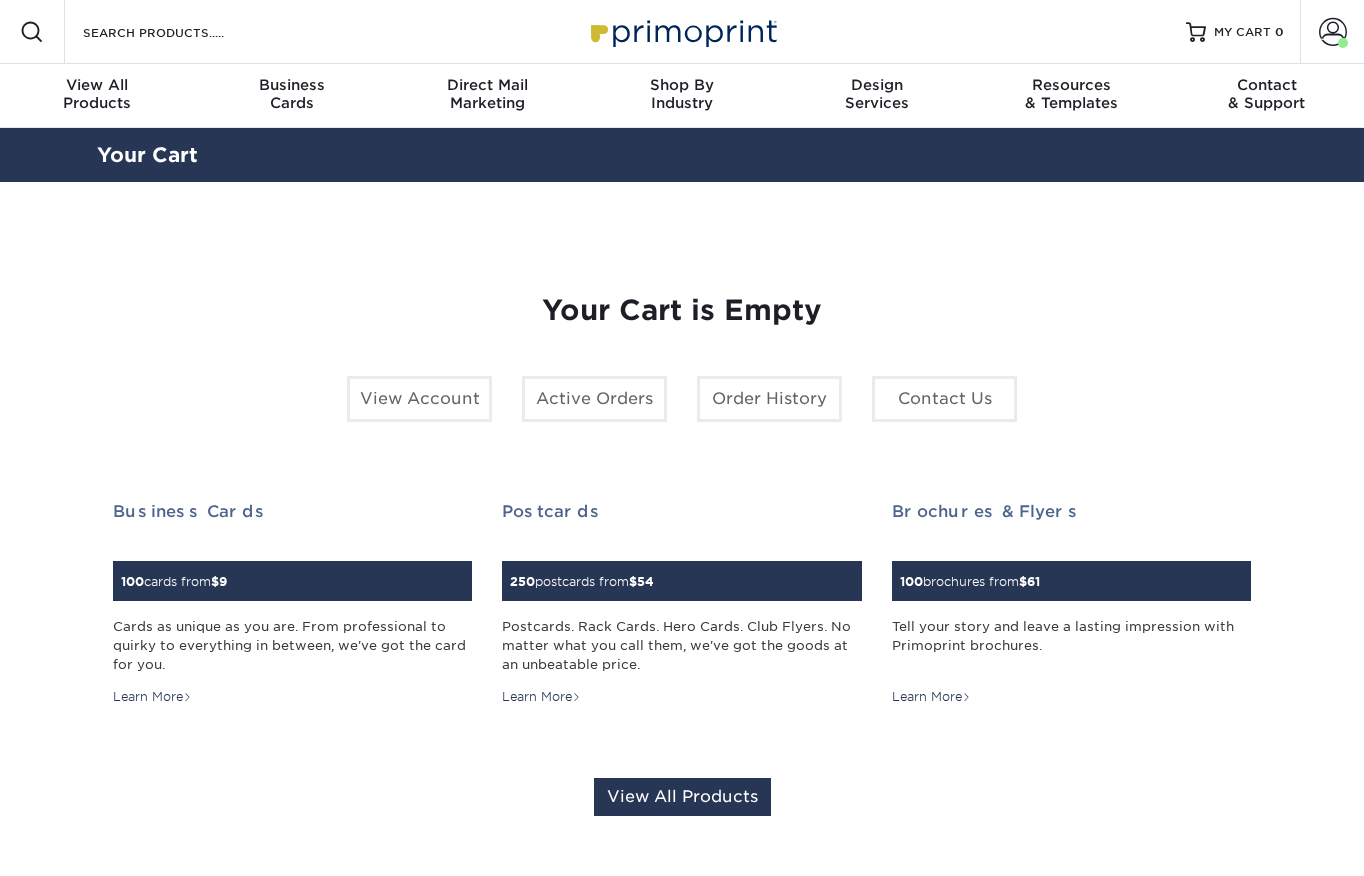 scroll, scrollTop: 0, scrollLeft: 0, axis: both 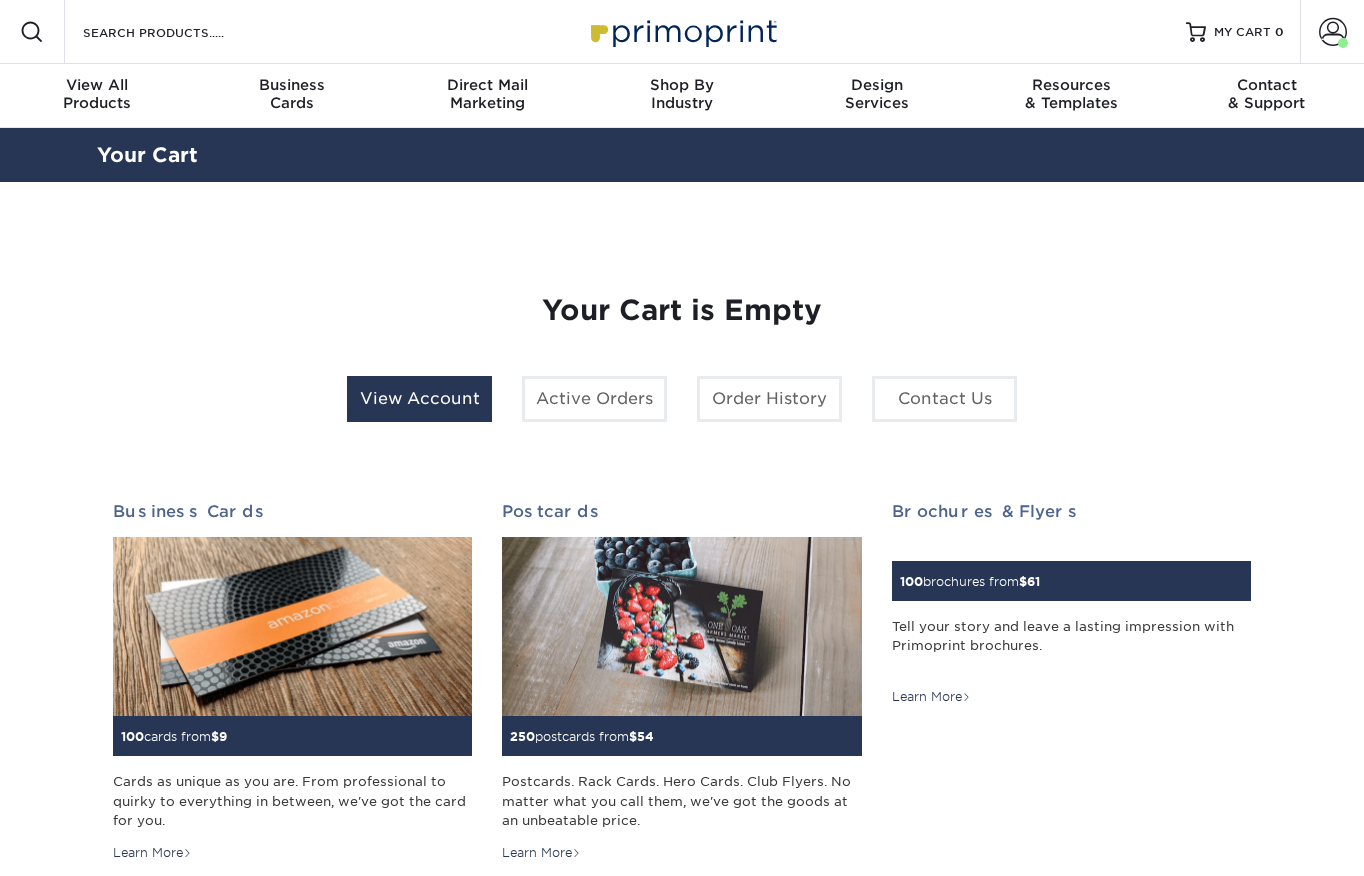 click on "View Account" at bounding box center [419, 399] 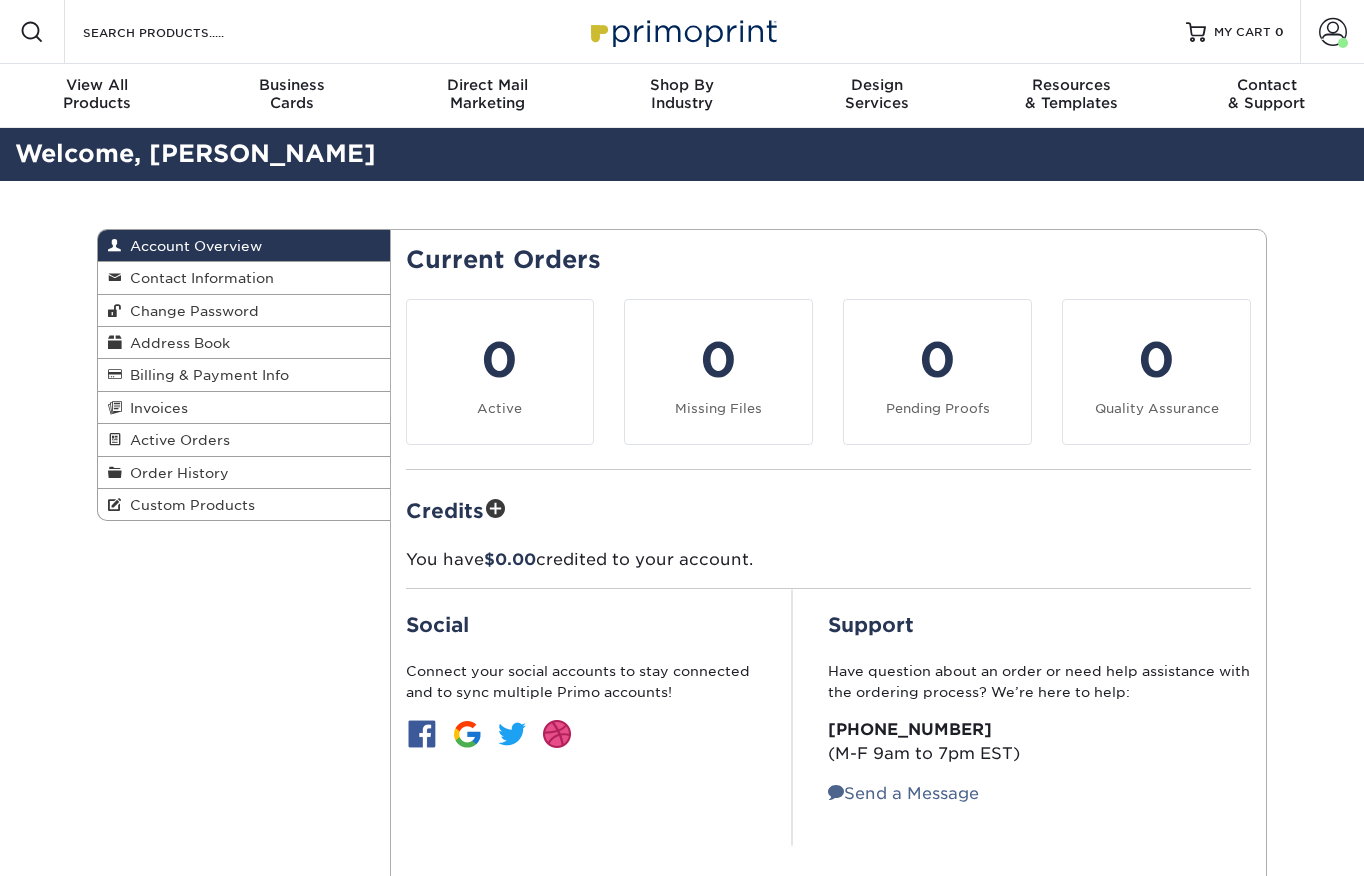 scroll, scrollTop: 0, scrollLeft: 0, axis: both 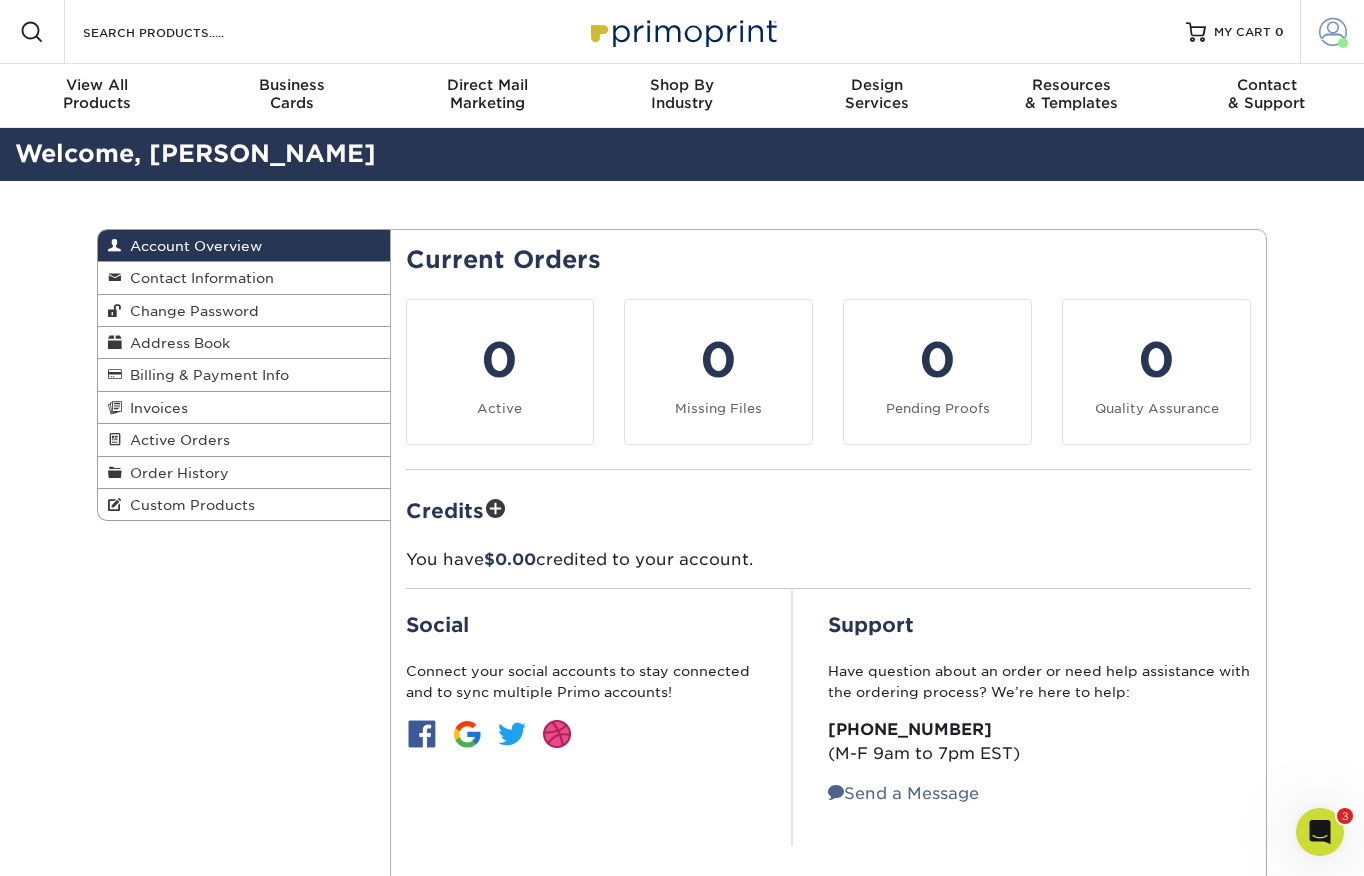 click at bounding box center [1333, 32] 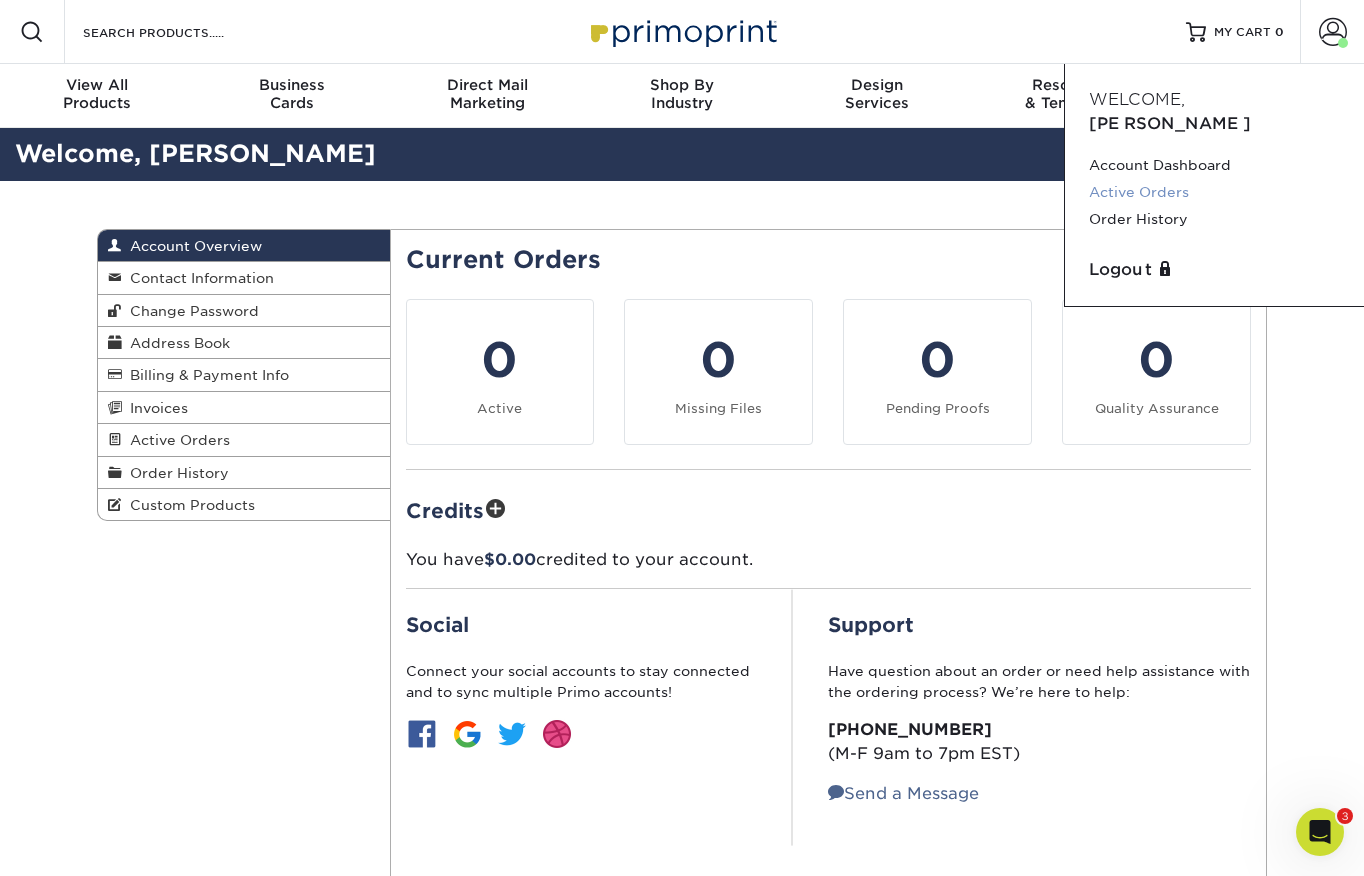 click on "Active Orders" at bounding box center (1214, 192) 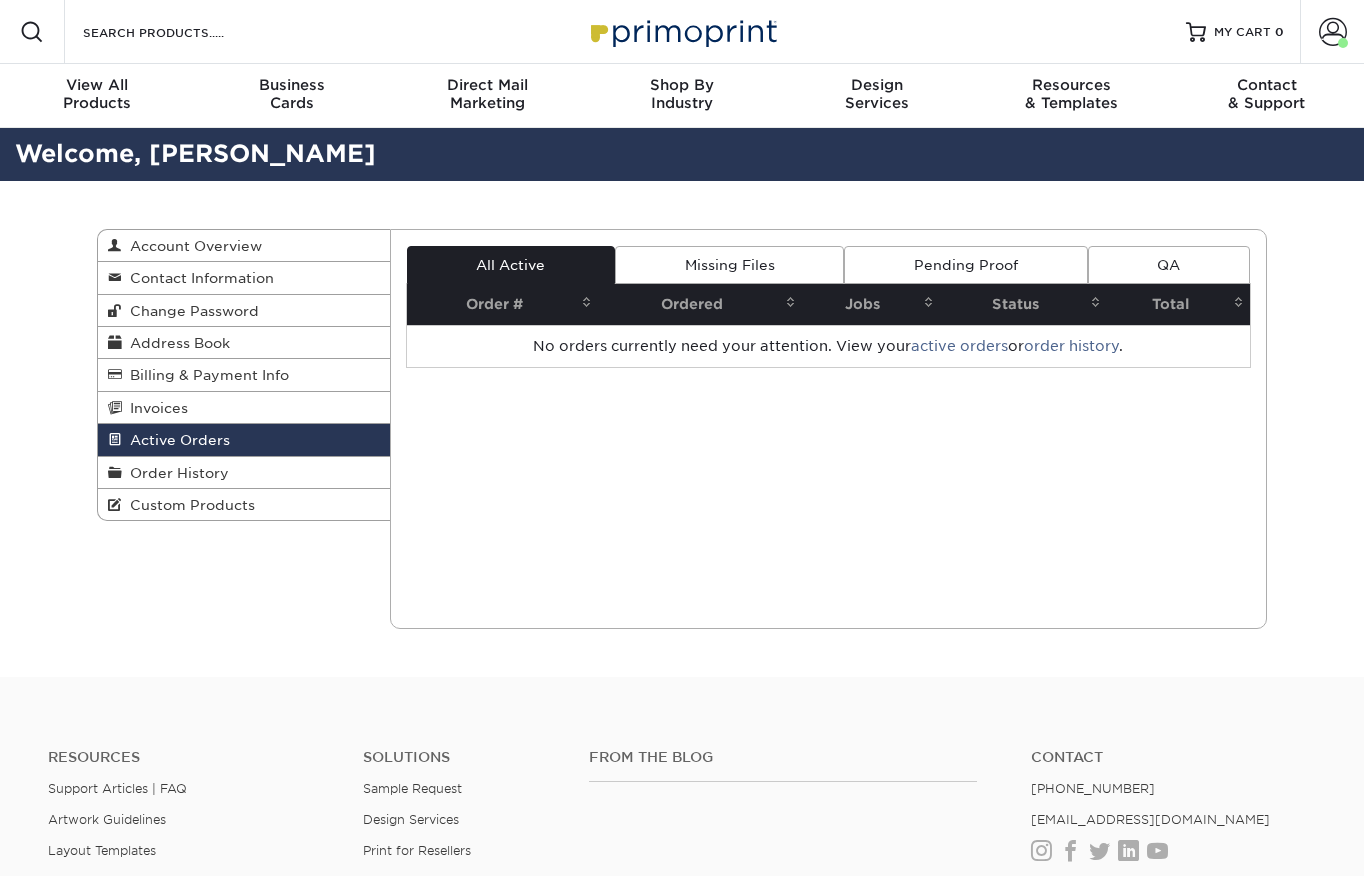 scroll, scrollTop: 0, scrollLeft: 0, axis: both 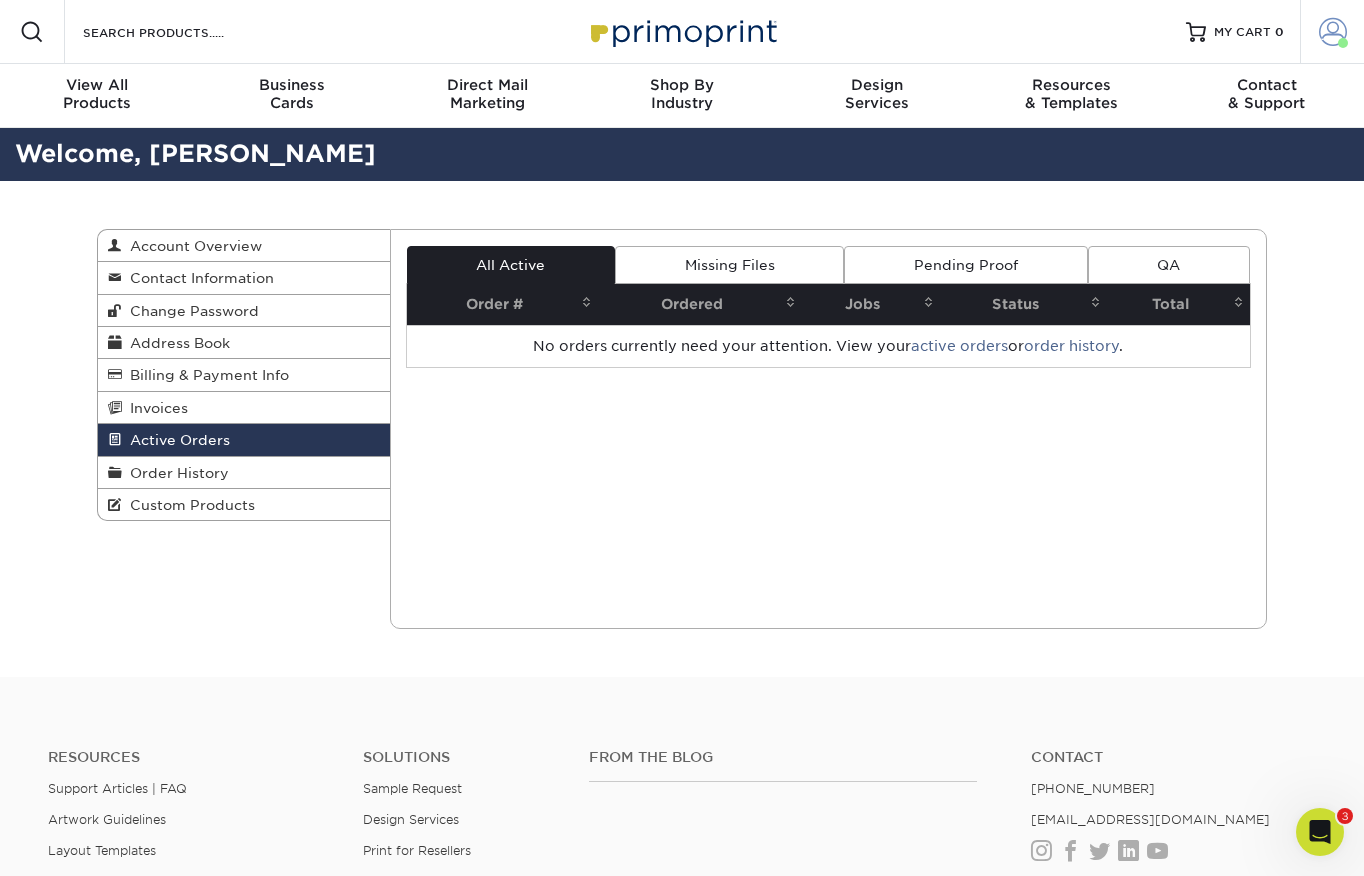 click on "Account" at bounding box center (1332, 32) 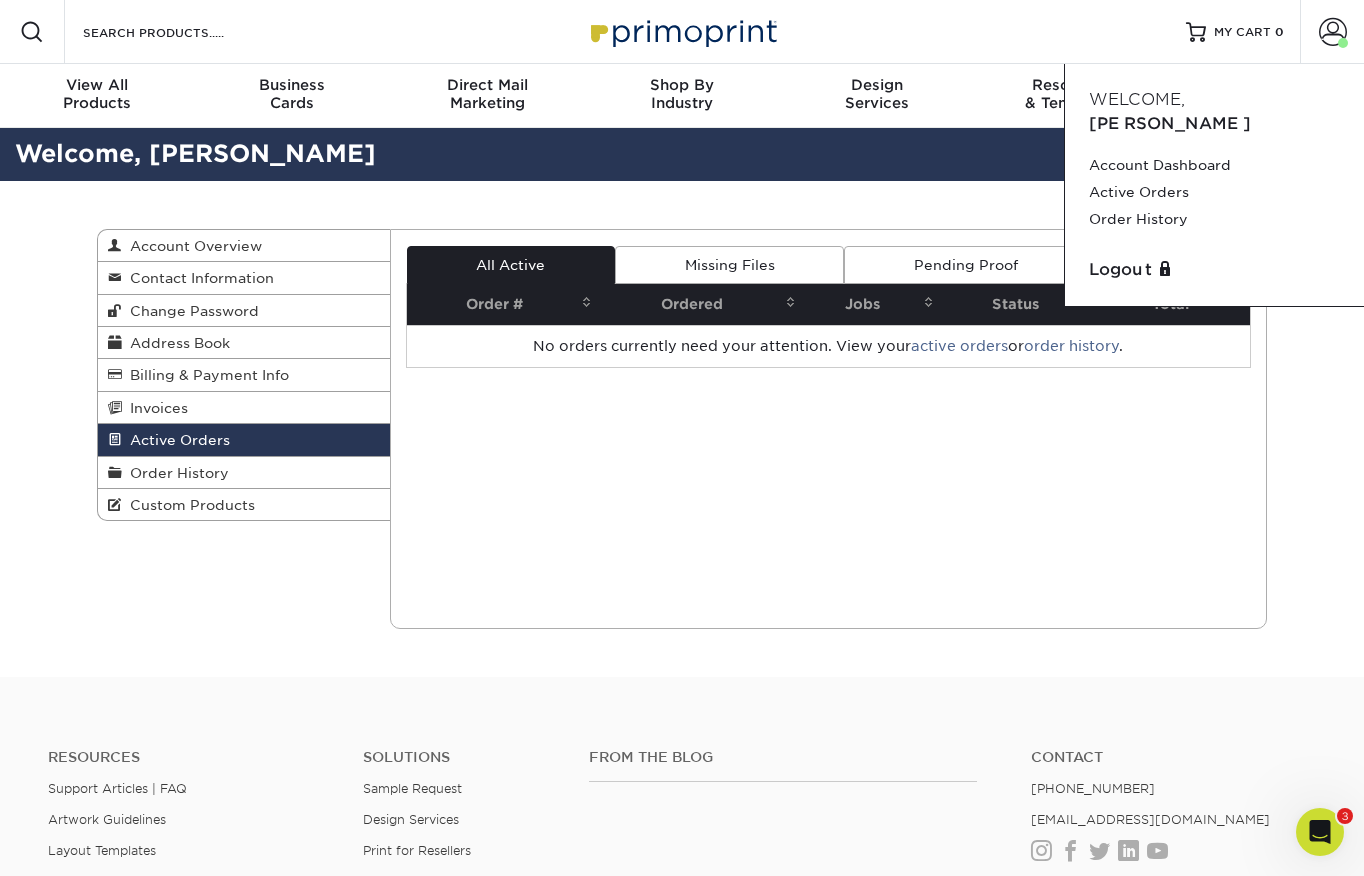click on "[PERSON_NAME]" at bounding box center [1170, 123] 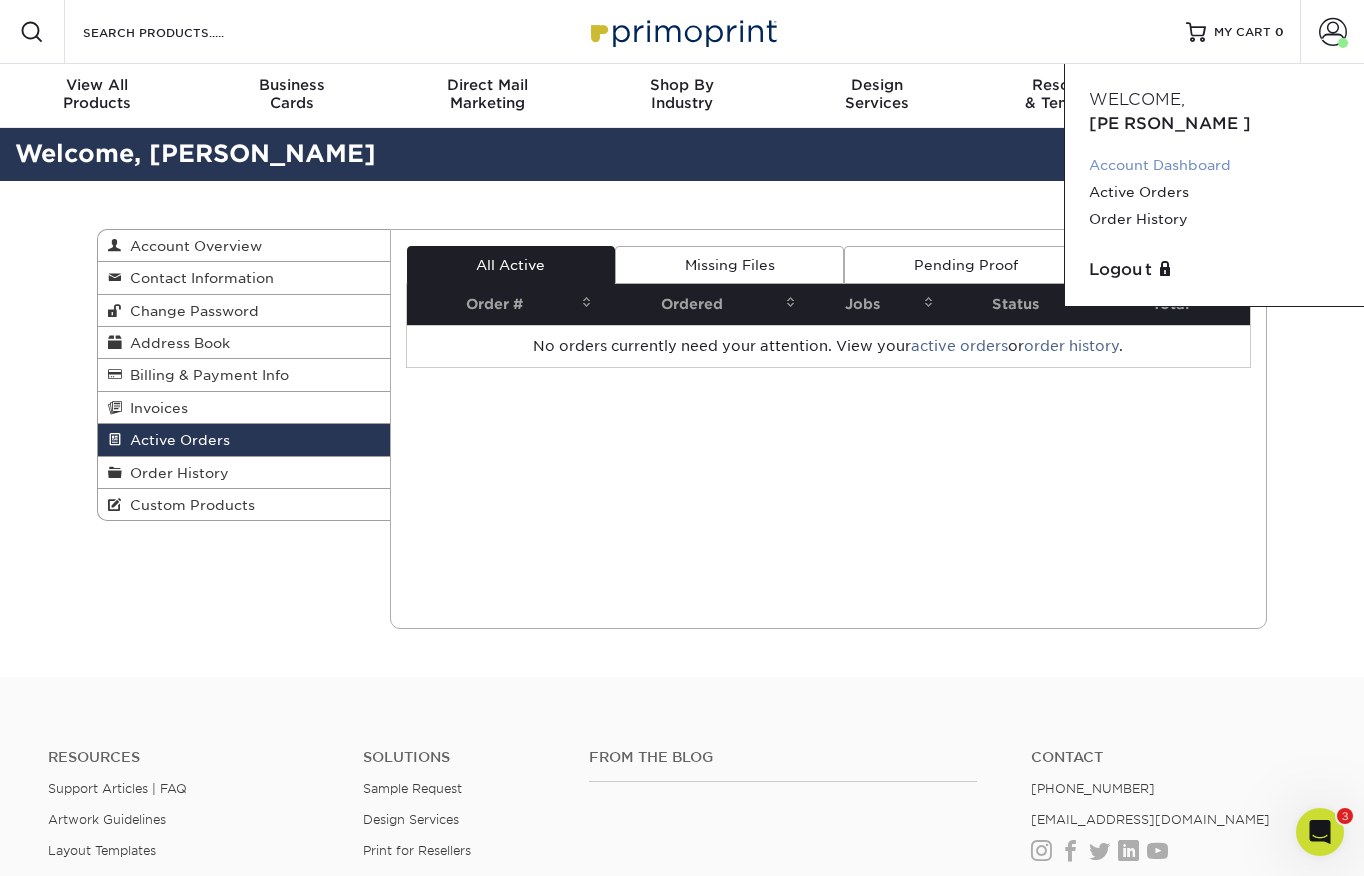 click on "Account Dashboard" at bounding box center [1214, 165] 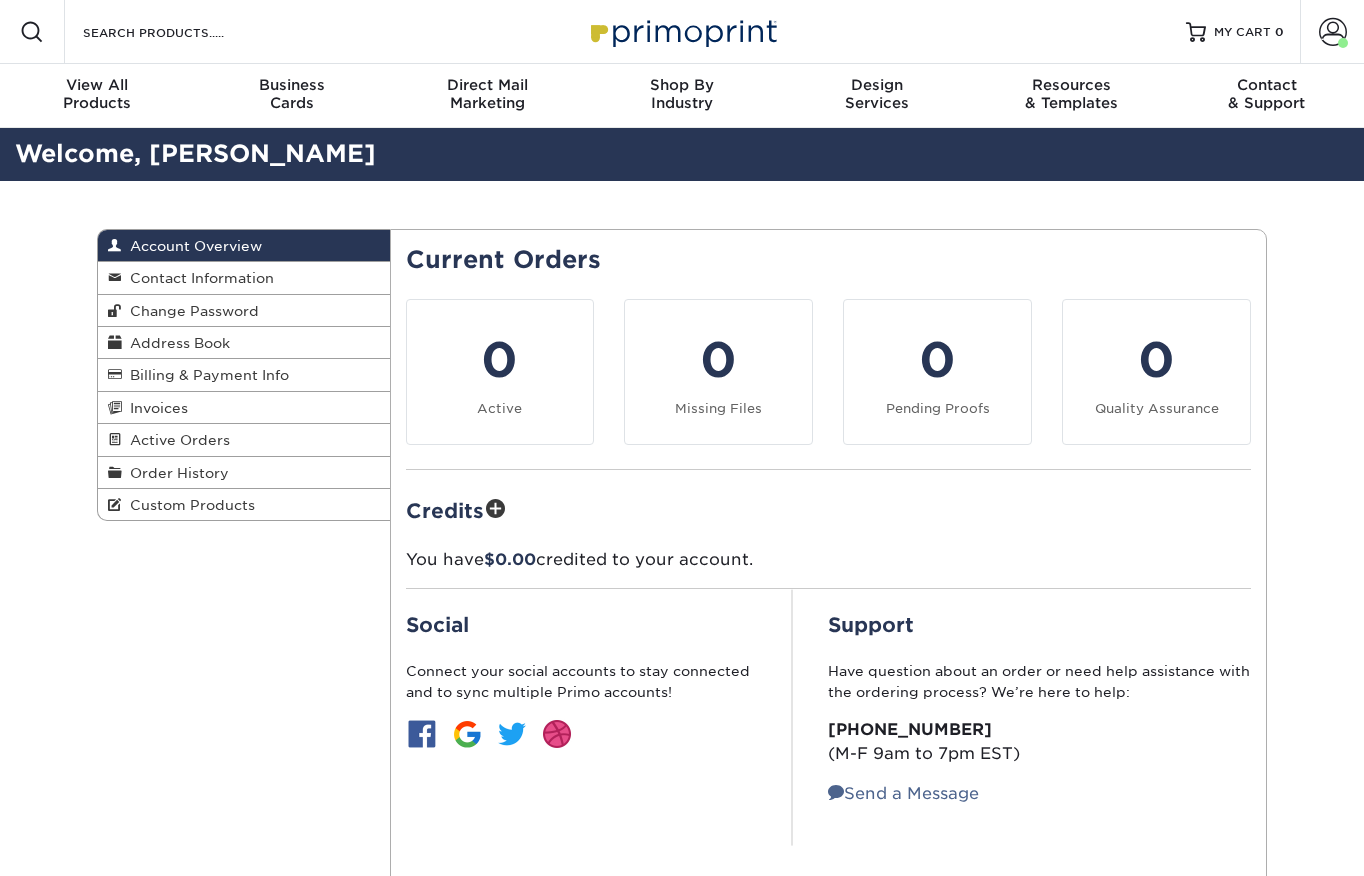 scroll, scrollTop: 0, scrollLeft: 0, axis: both 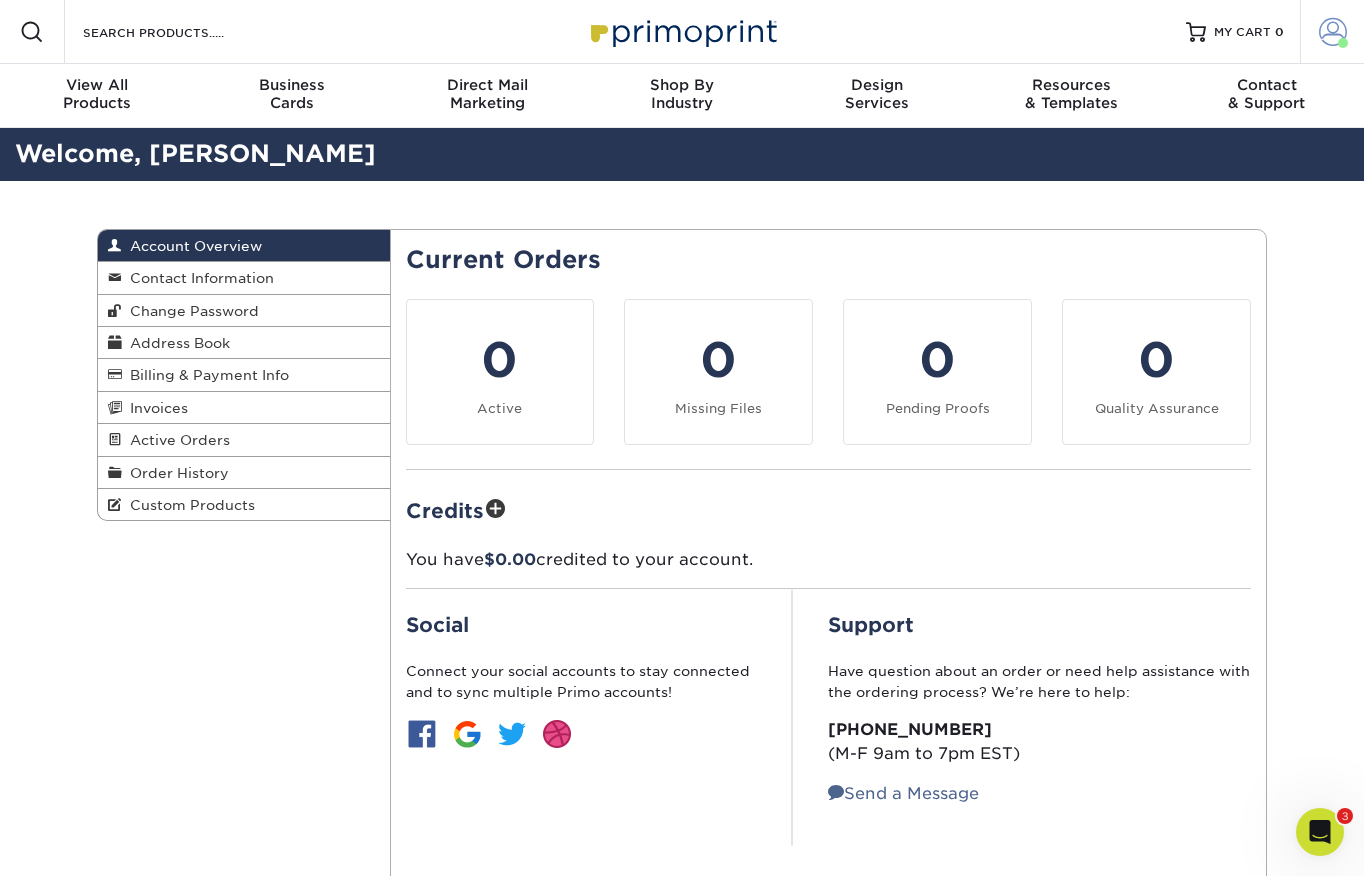 click at bounding box center [1333, 32] 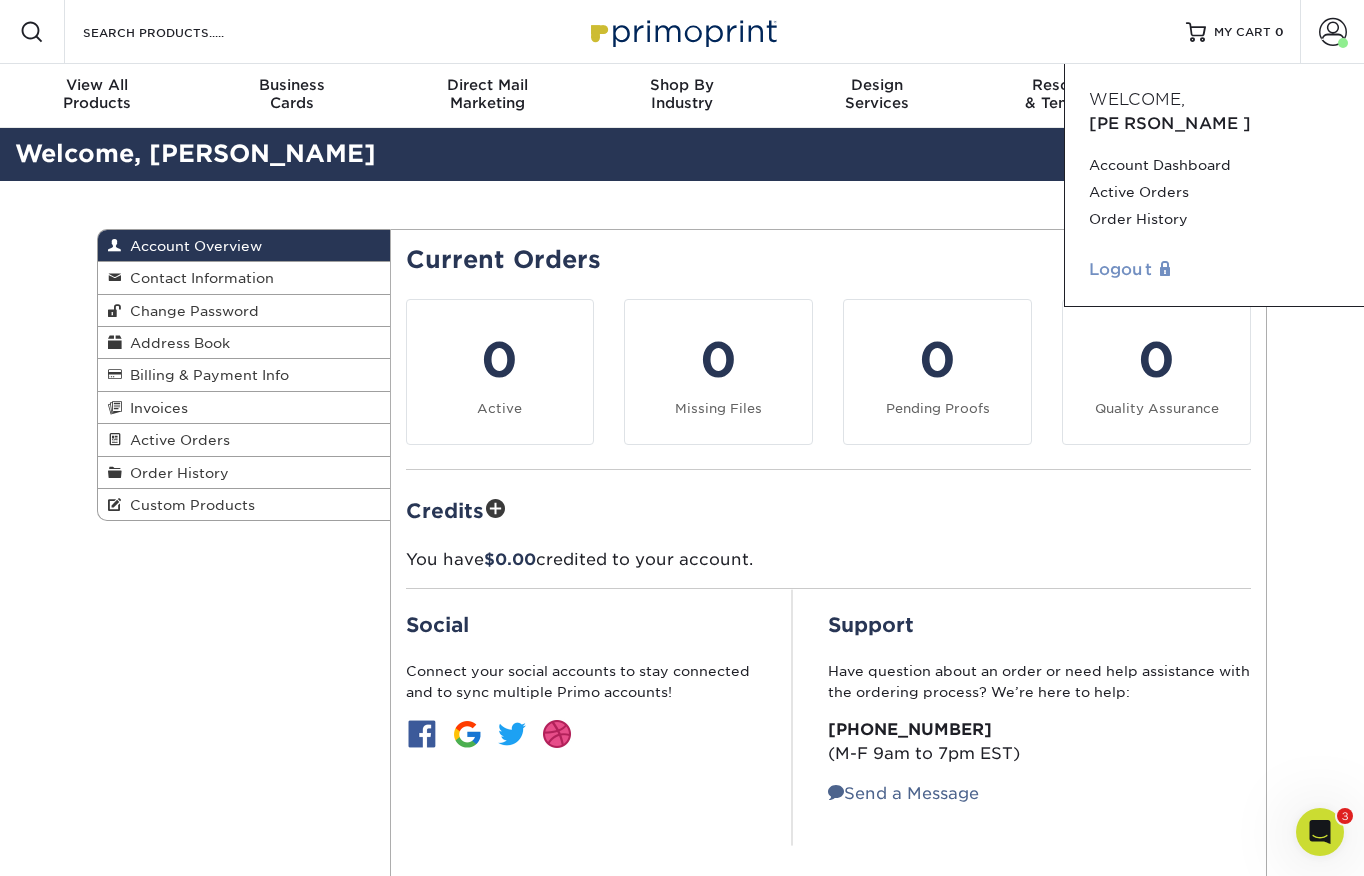 click on "Logout" at bounding box center (1214, 270) 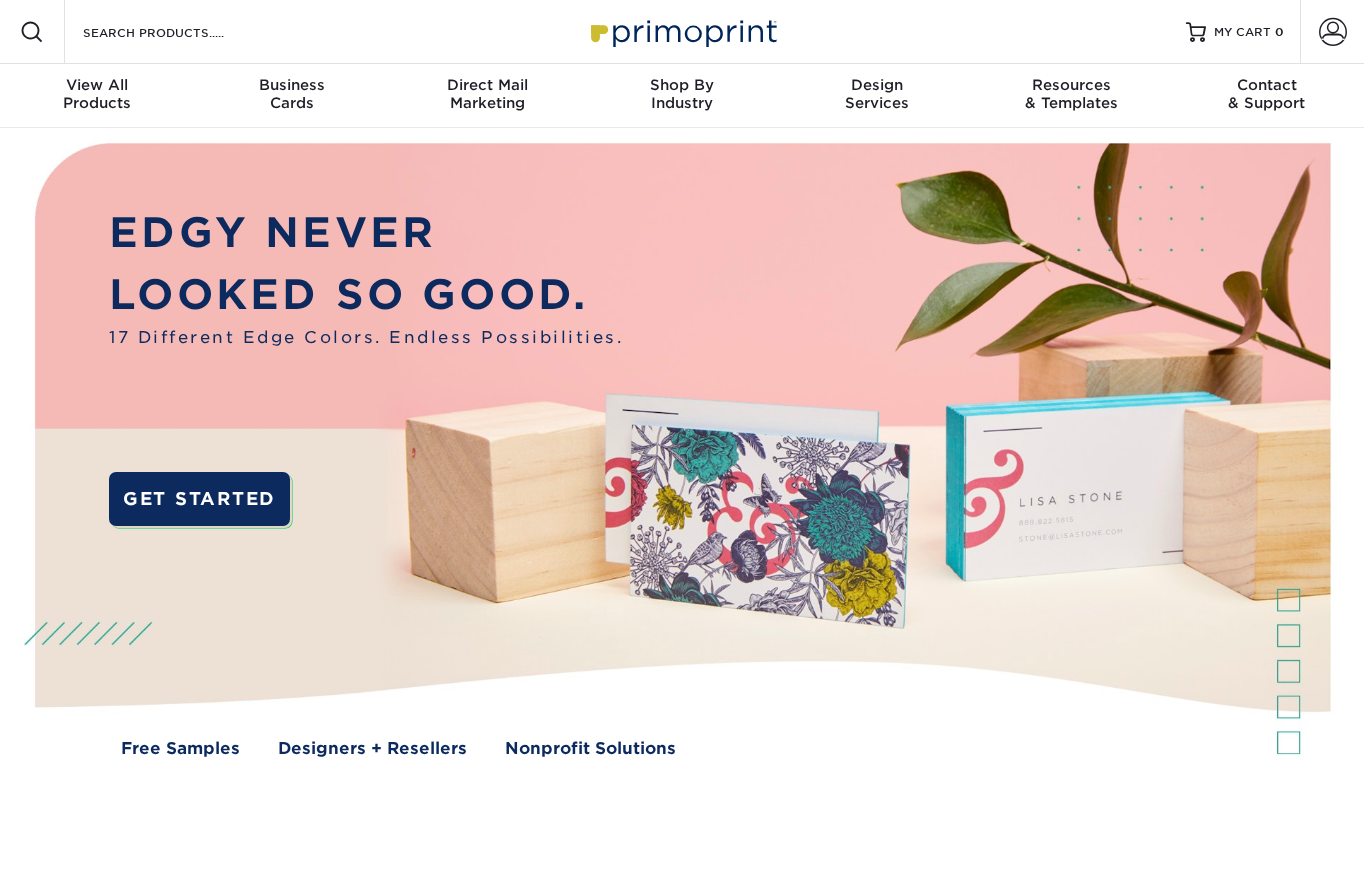 scroll, scrollTop: 0, scrollLeft: 0, axis: both 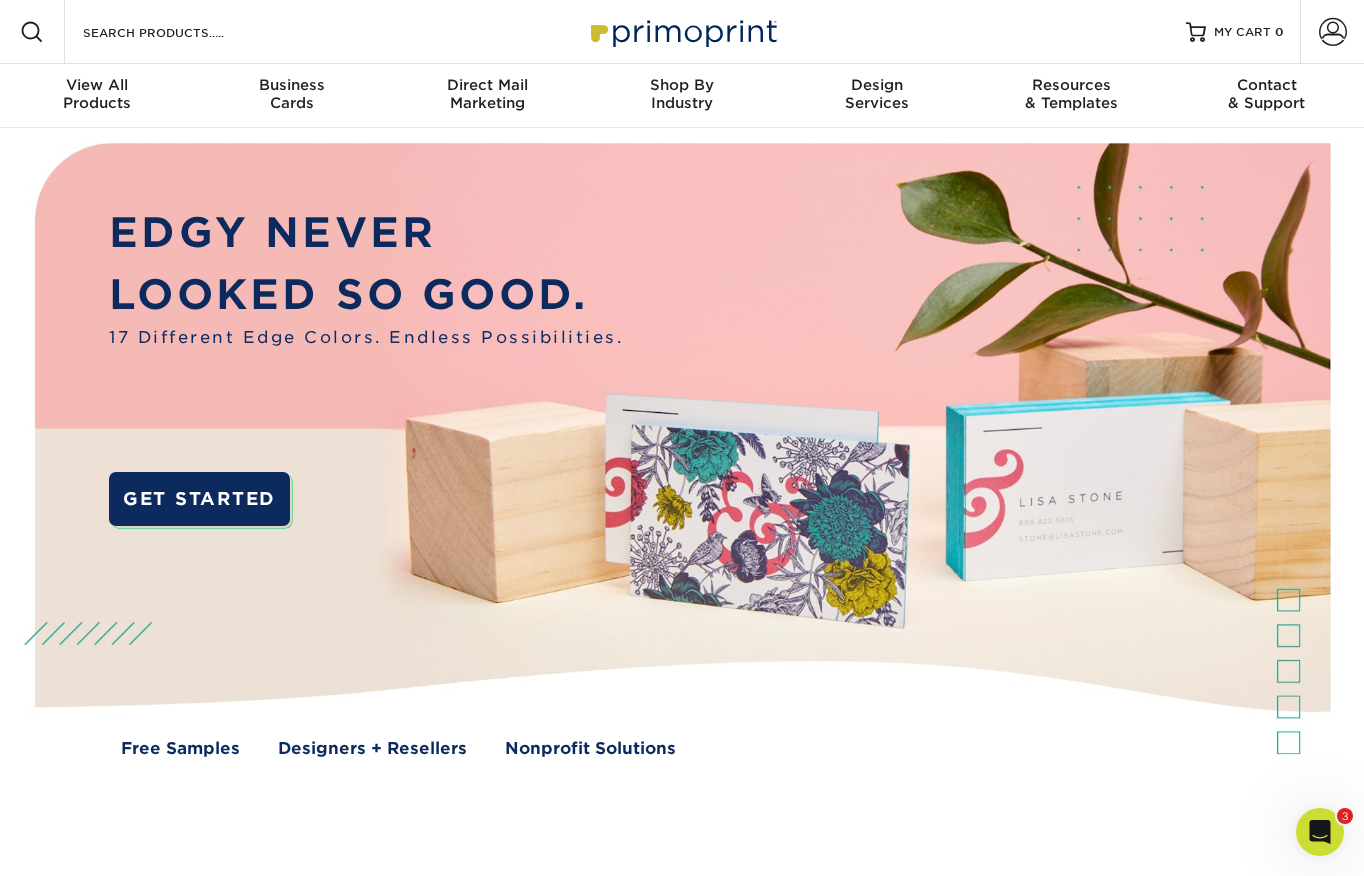 click 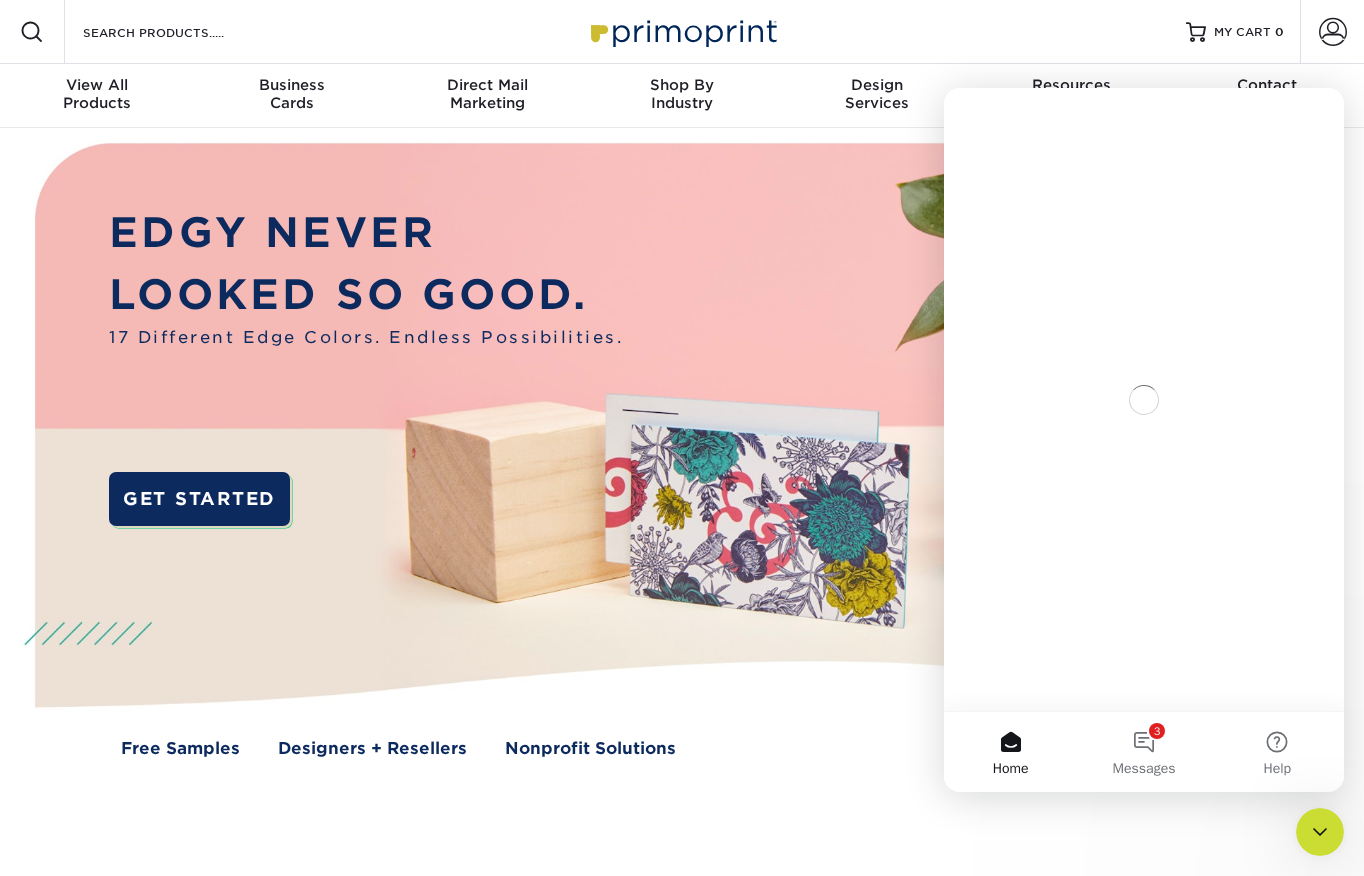 scroll, scrollTop: 0, scrollLeft: 0, axis: both 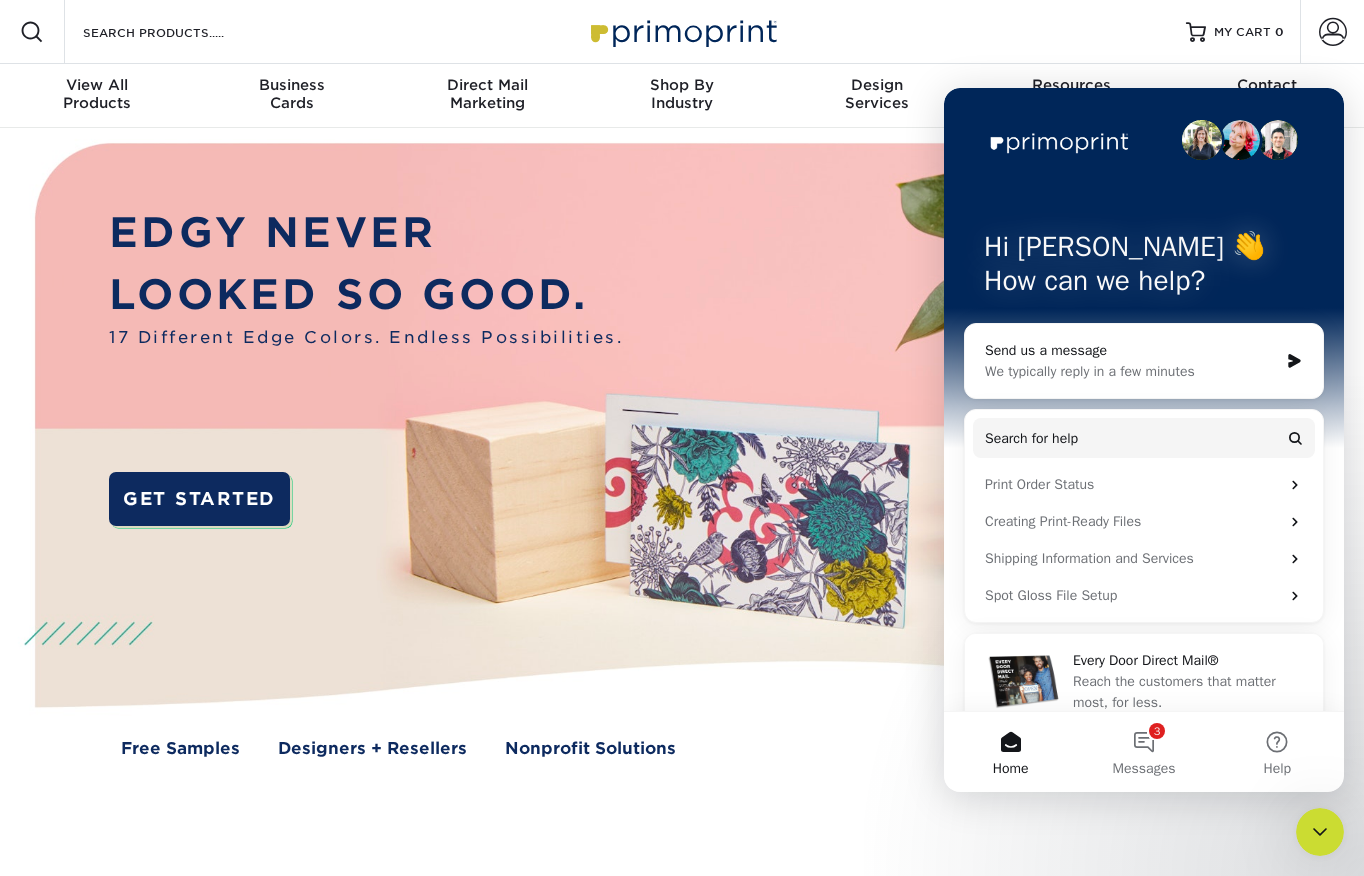 click 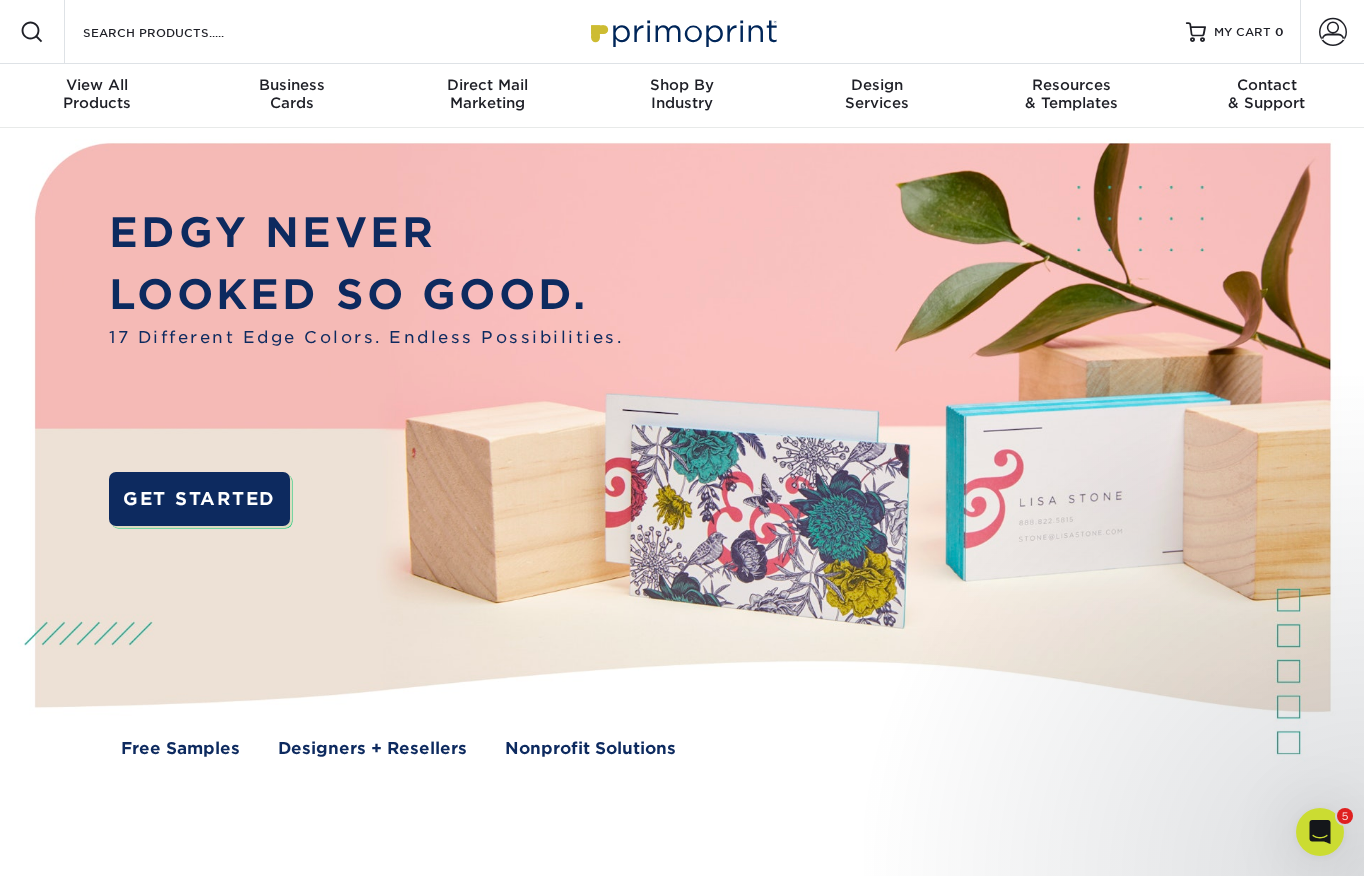 scroll, scrollTop: 0, scrollLeft: 0, axis: both 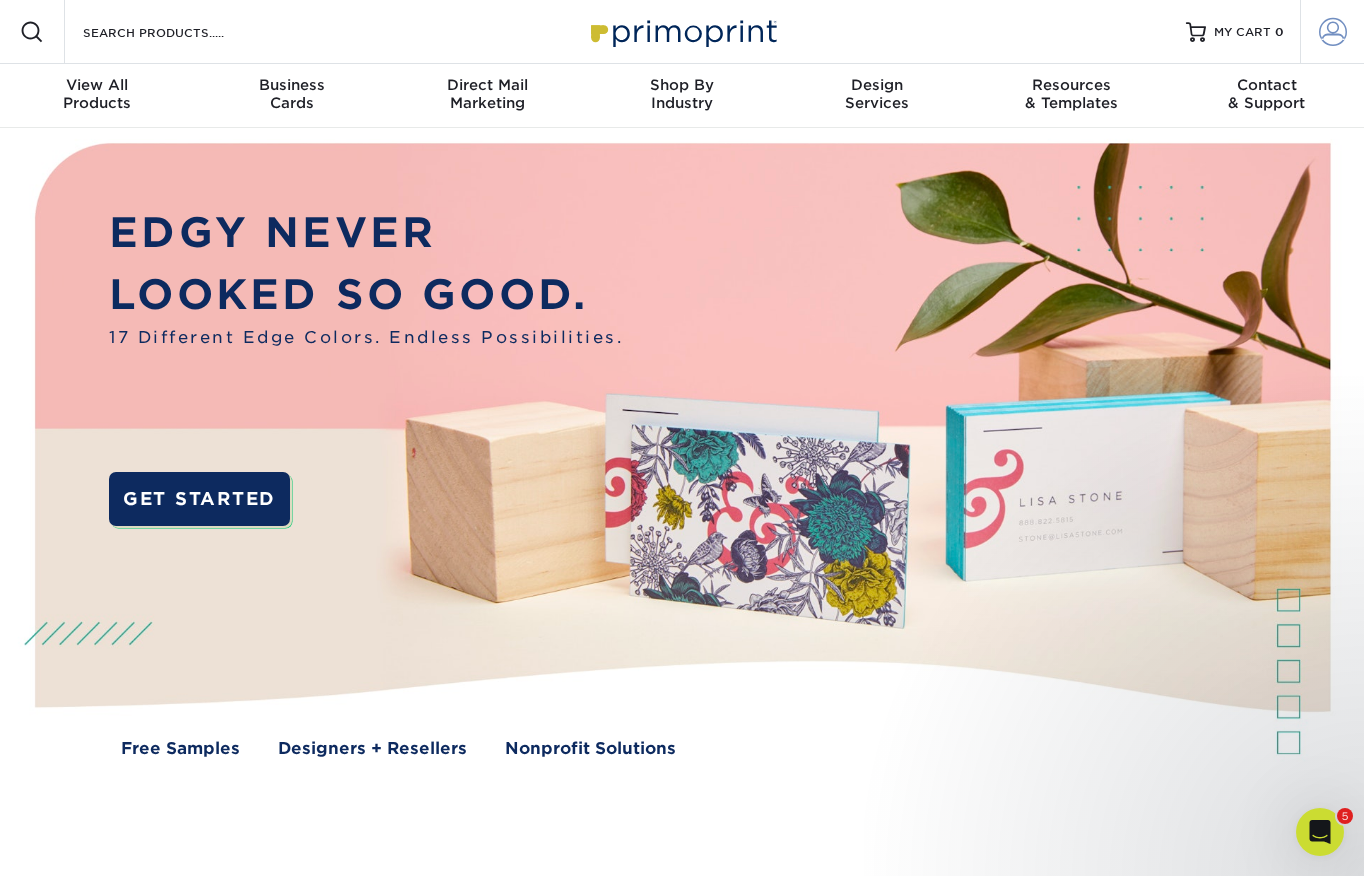 click at bounding box center [1333, 32] 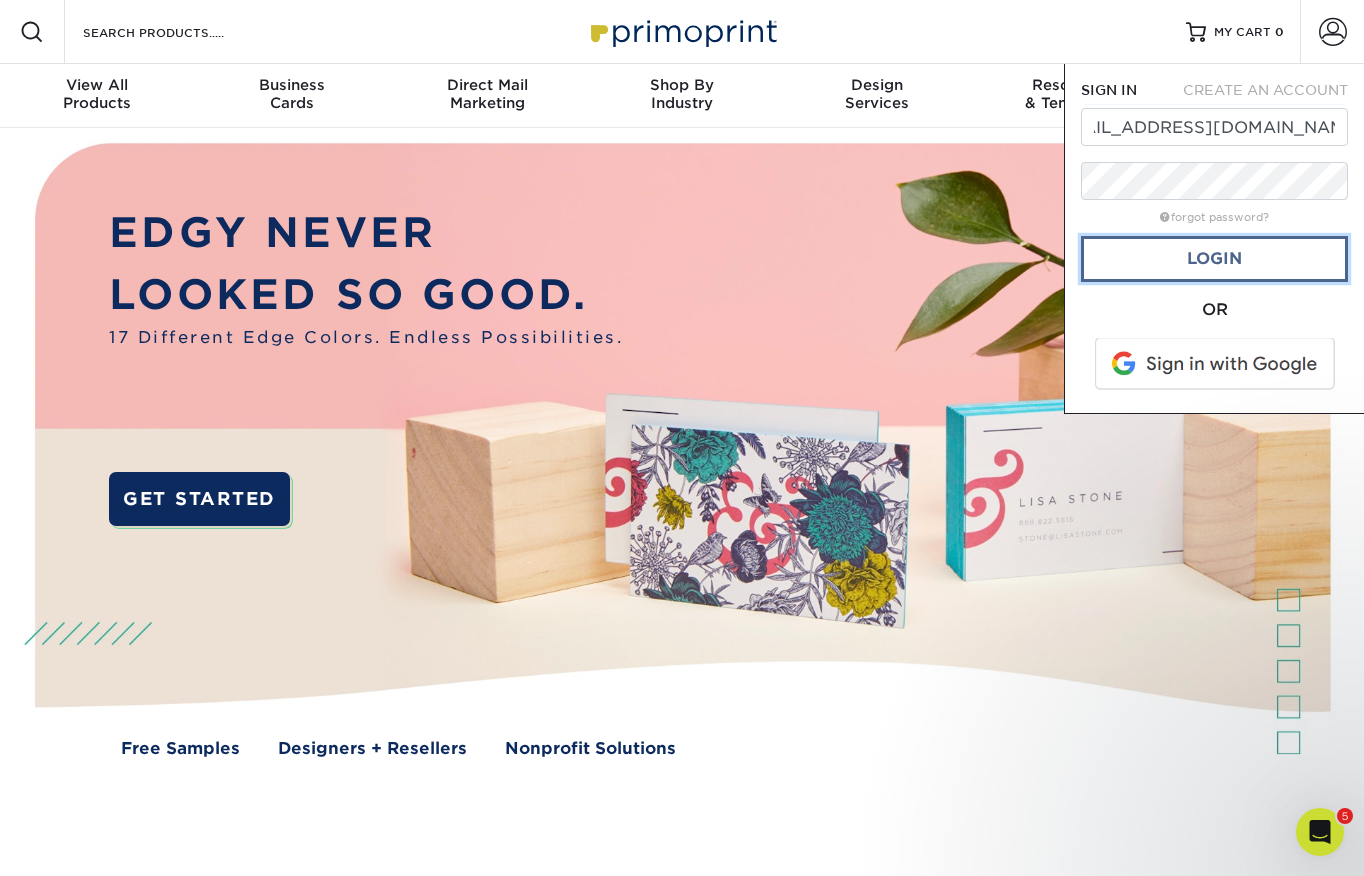 scroll, scrollTop: 0, scrollLeft: 0, axis: both 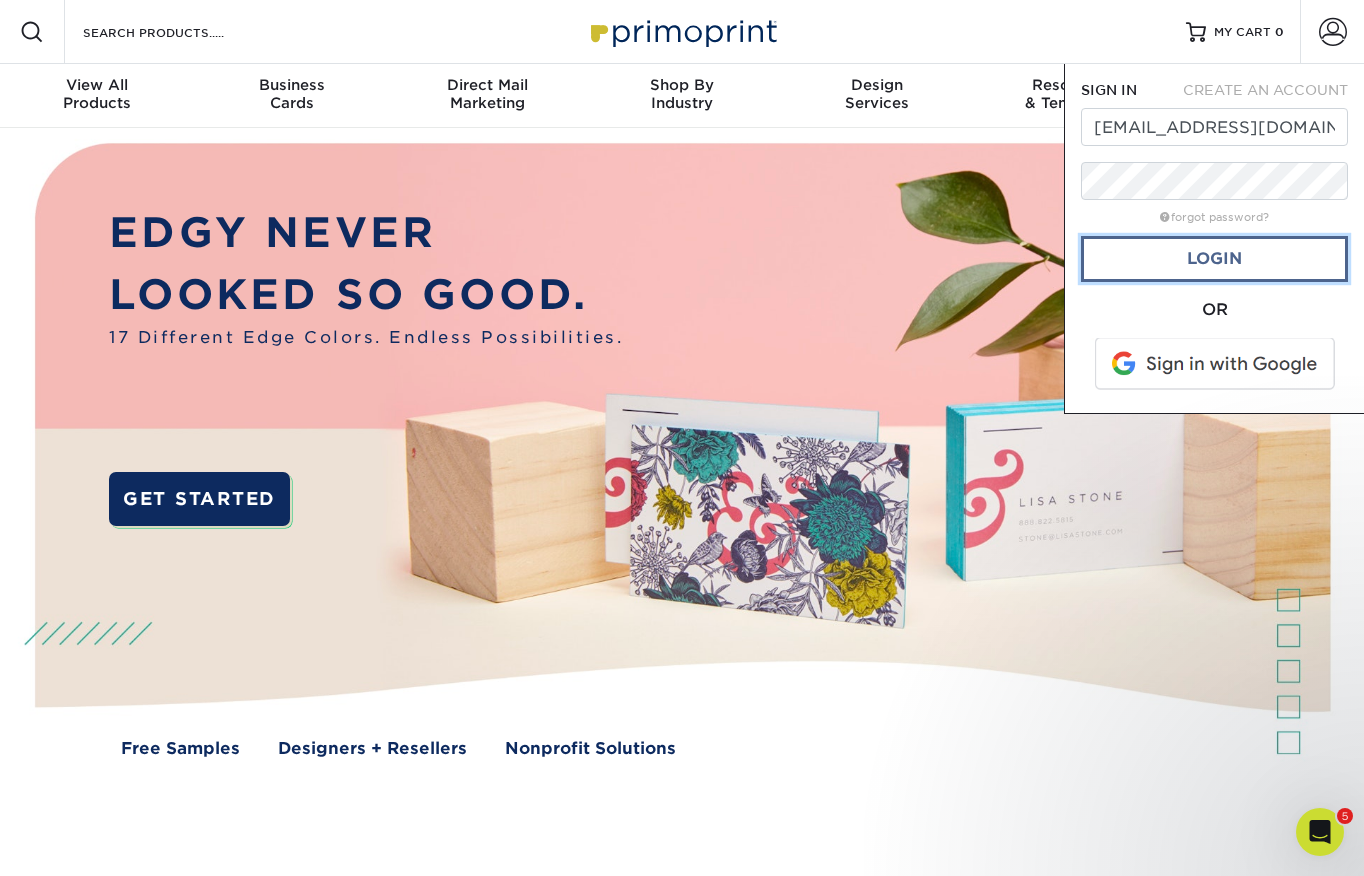 click on "Login" at bounding box center [1214, 259] 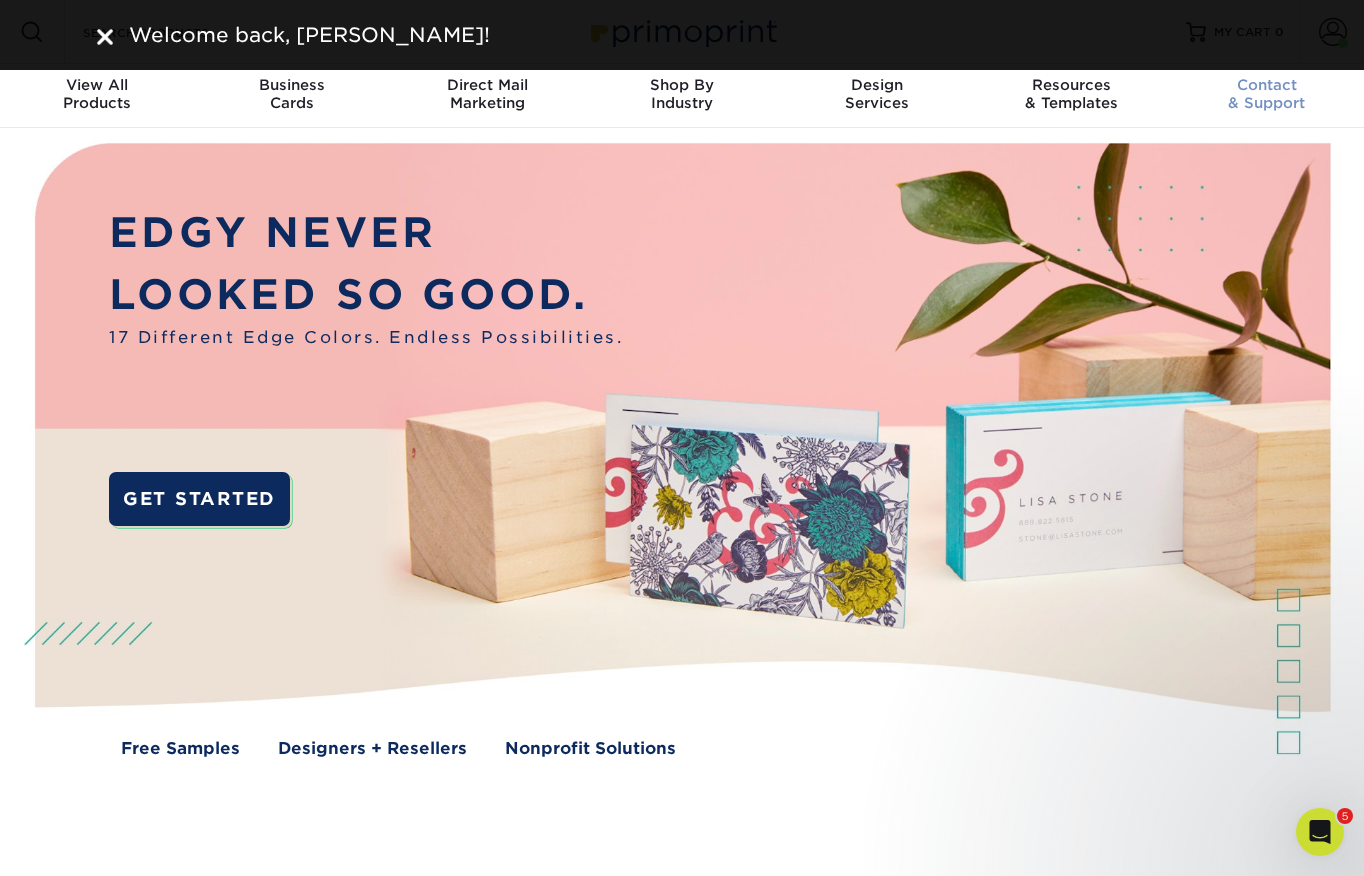 click on "Contact" at bounding box center (1266, 85) 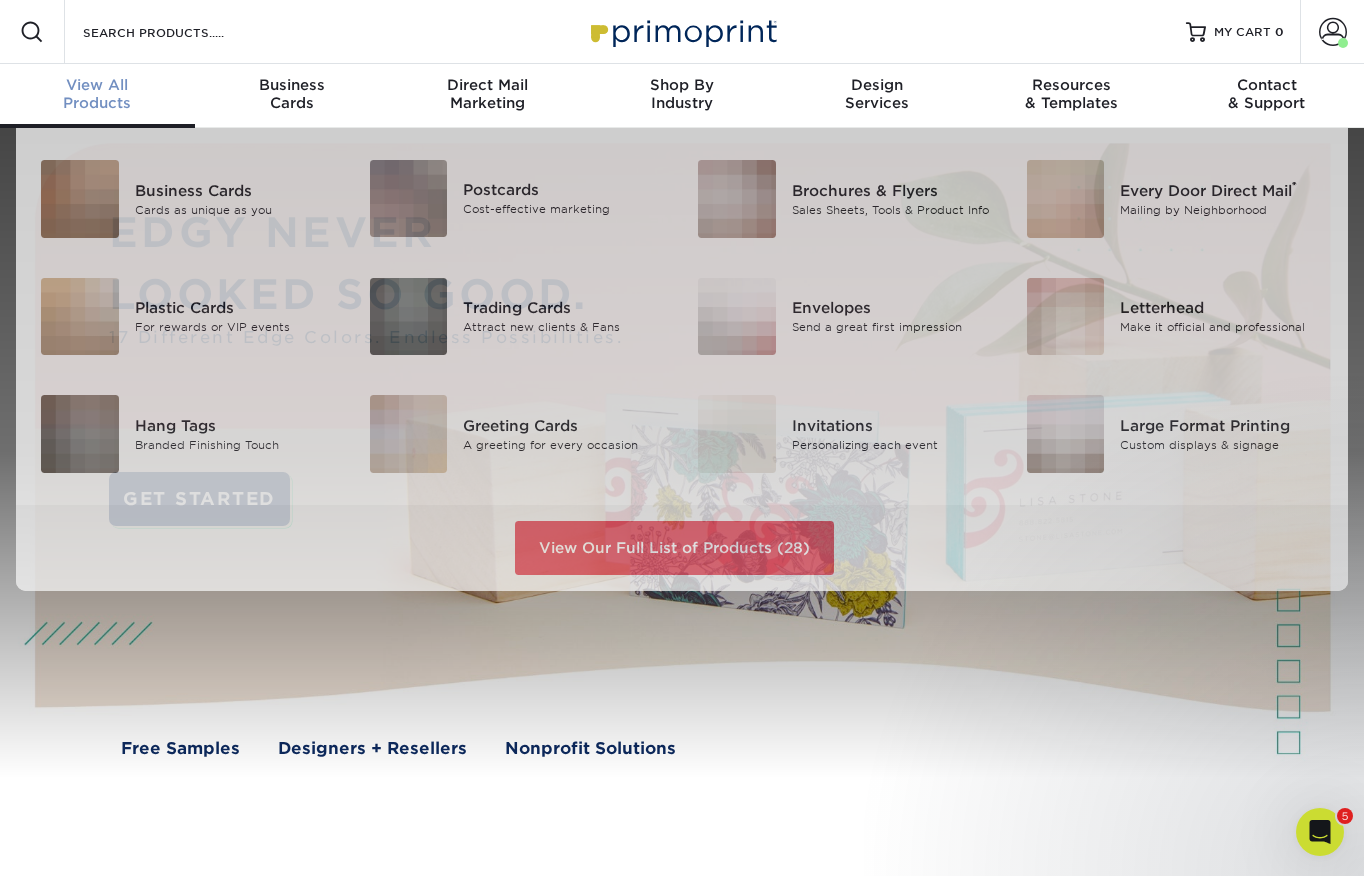 click on "View All" at bounding box center (97, 85) 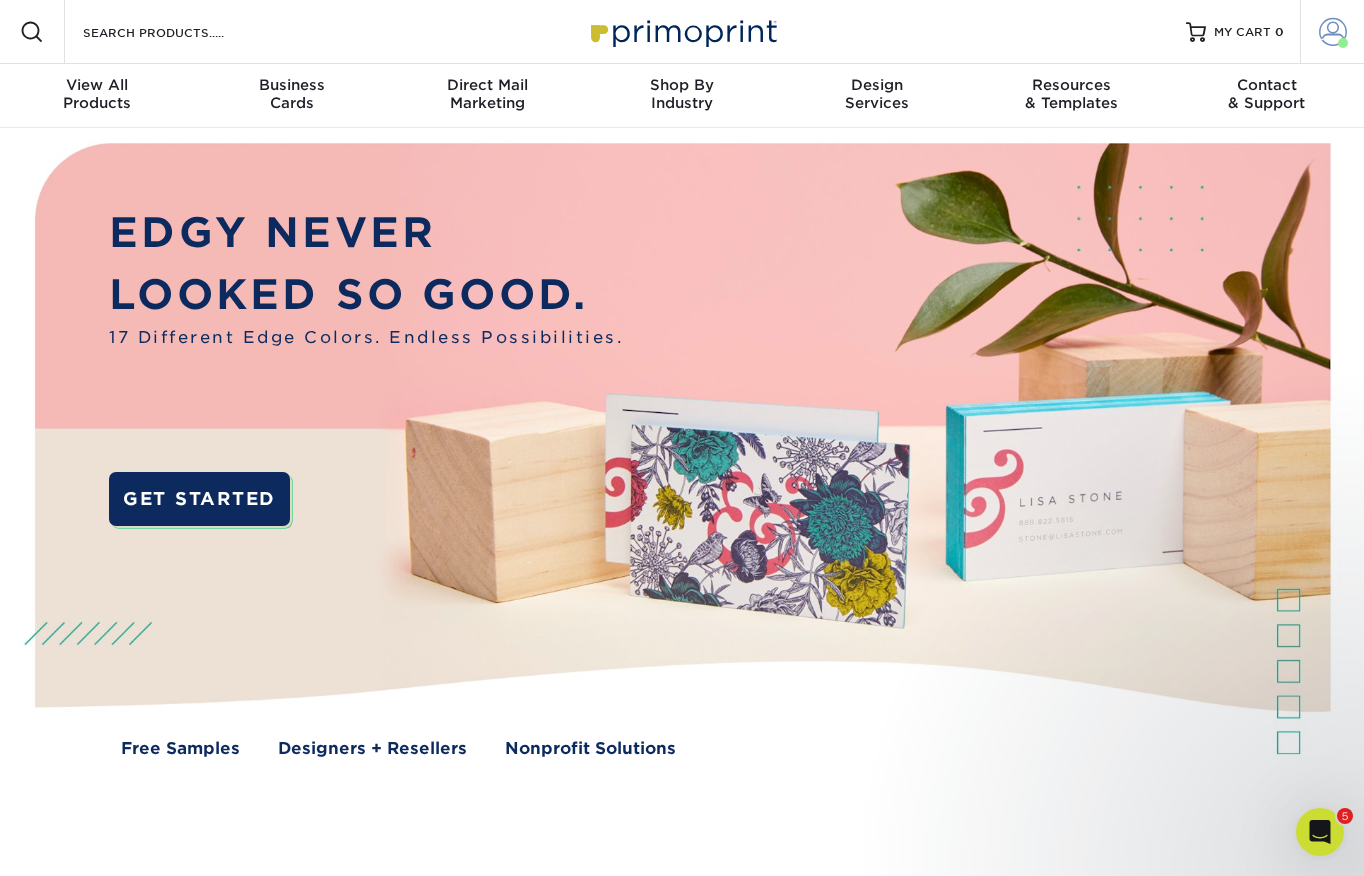 click at bounding box center [1333, 32] 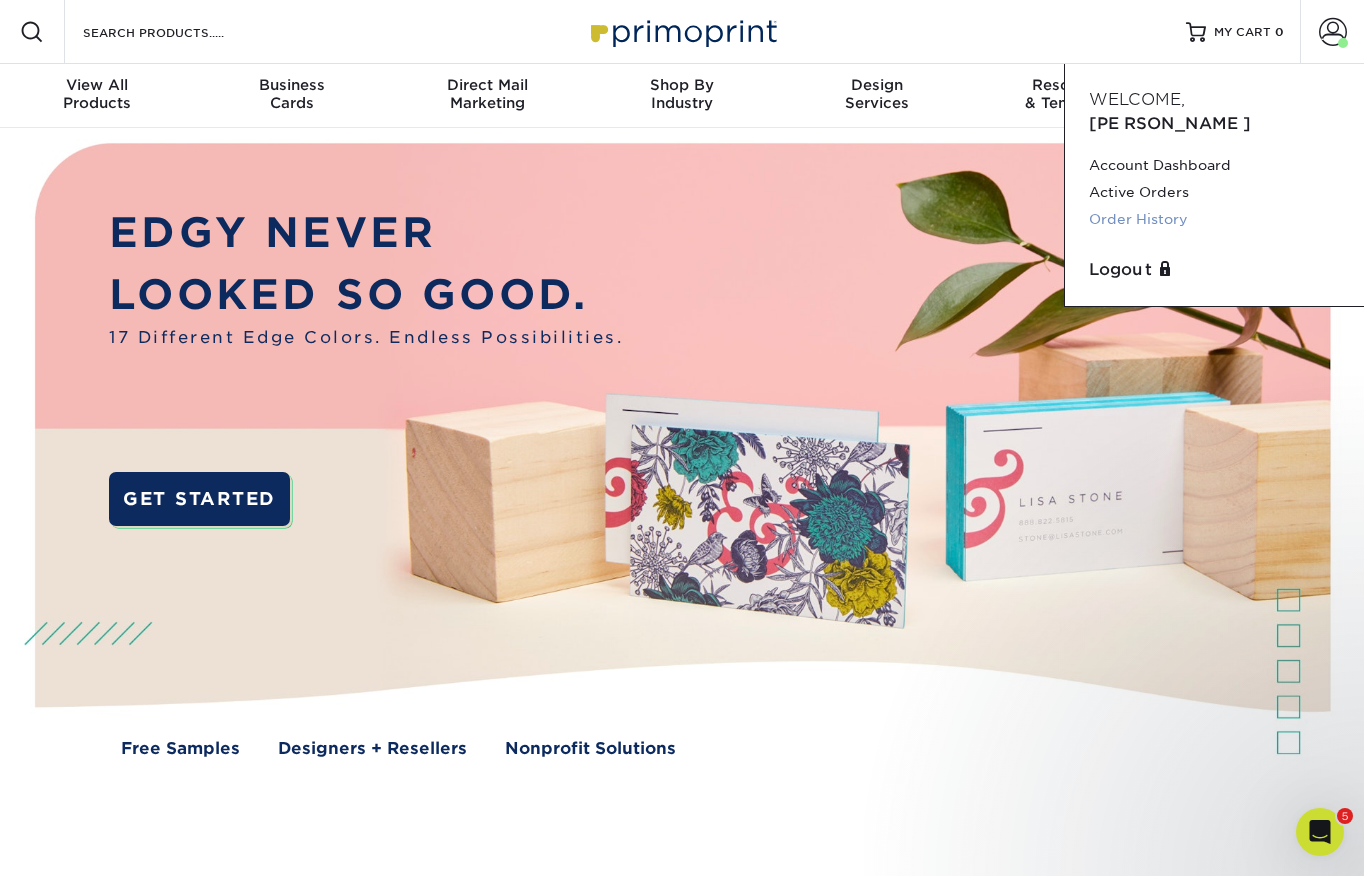 click on "Order History" at bounding box center [1214, 219] 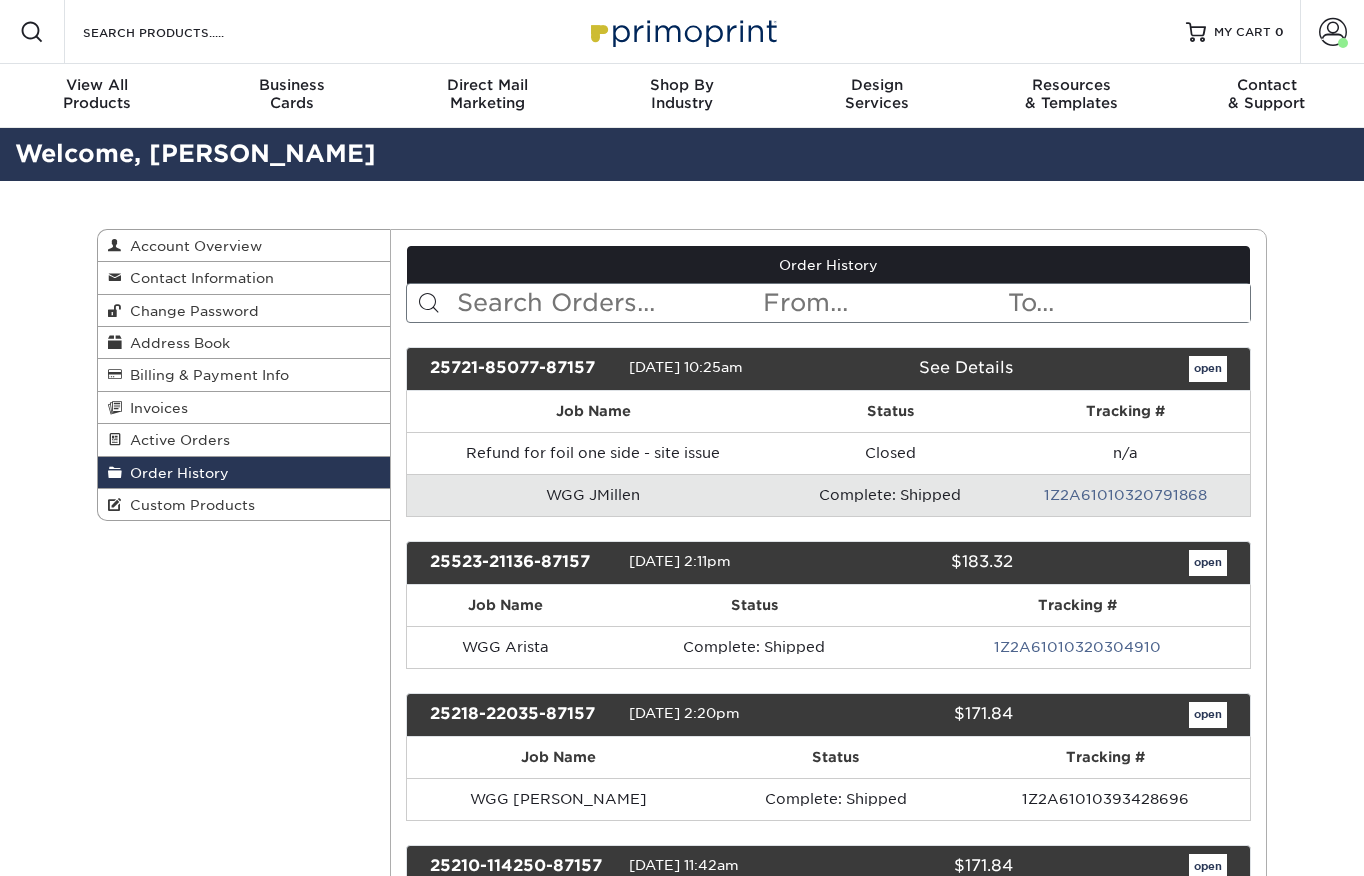 scroll, scrollTop: 0, scrollLeft: 0, axis: both 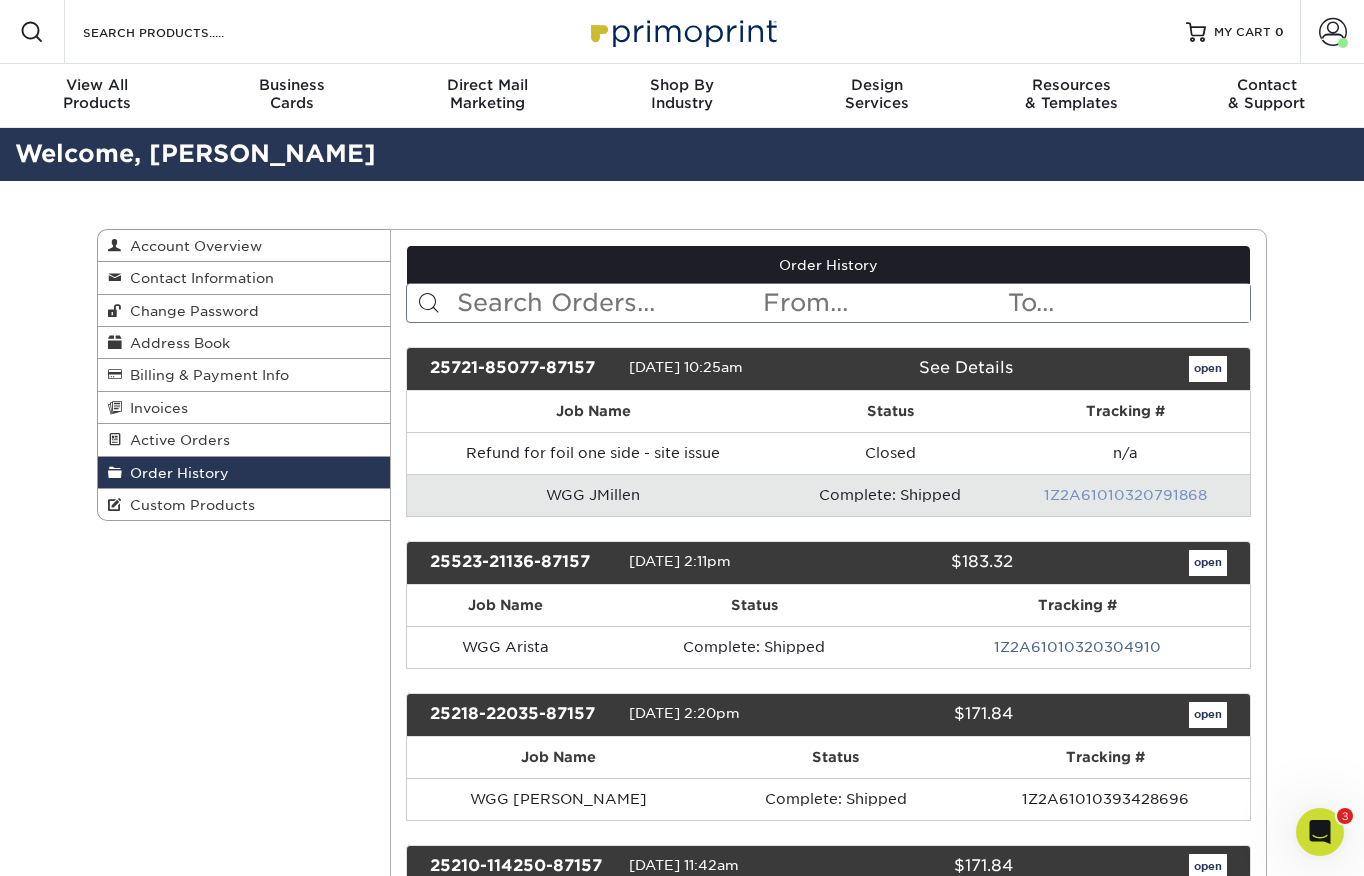 click on "1Z2A61010320791868" at bounding box center [1125, 495] 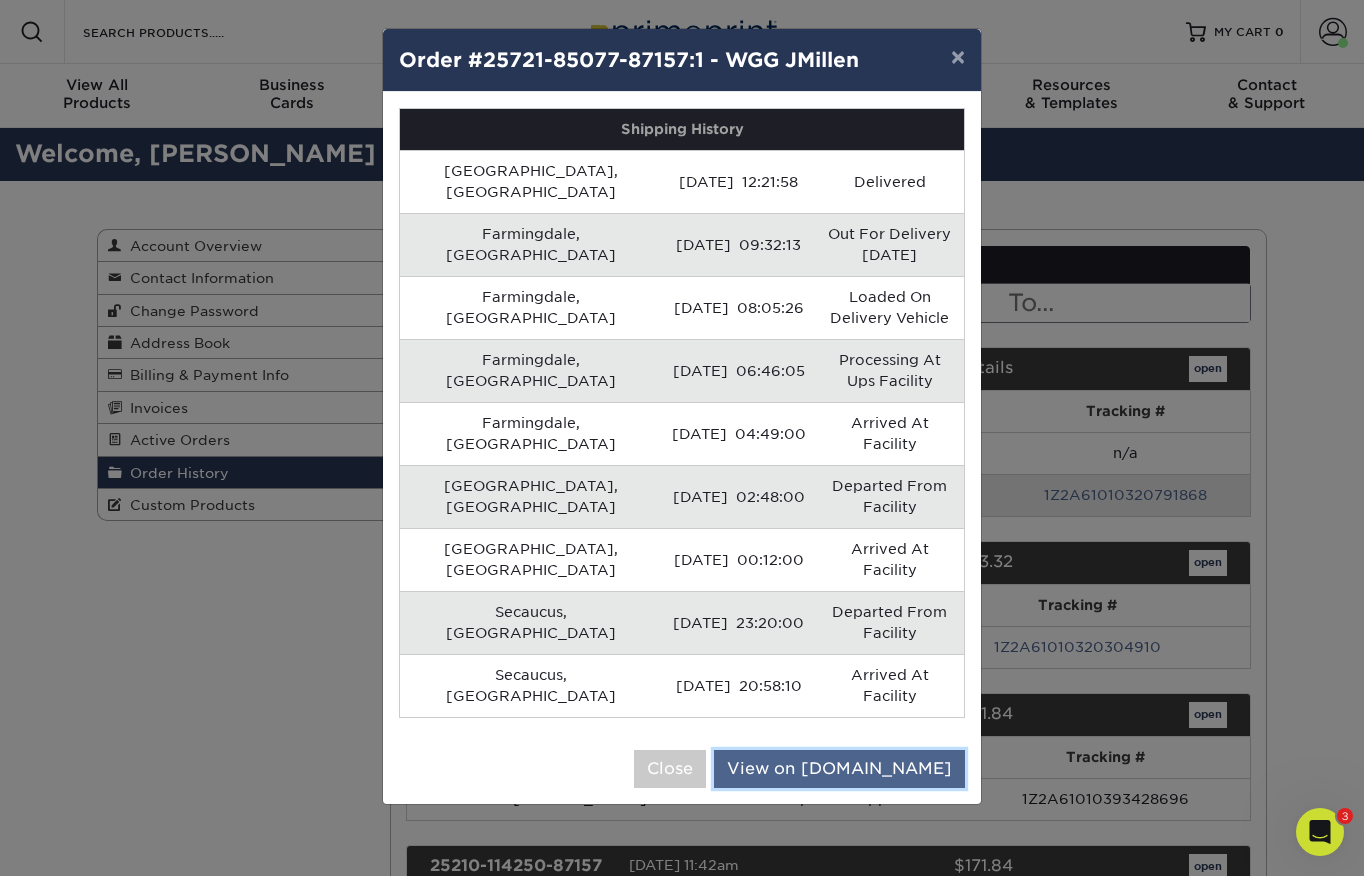 click on "View on [DOMAIN_NAME]" at bounding box center (839, 769) 